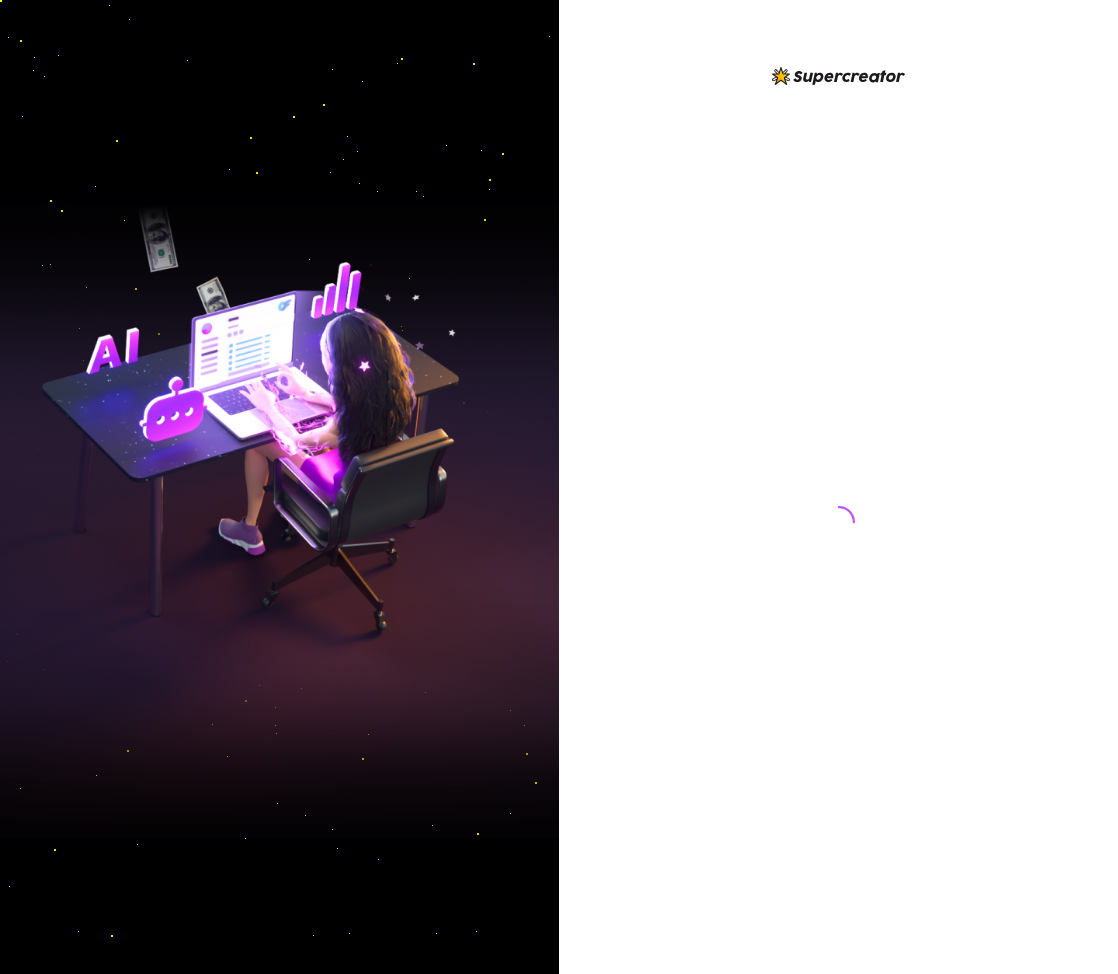 scroll, scrollTop: 0, scrollLeft: 0, axis: both 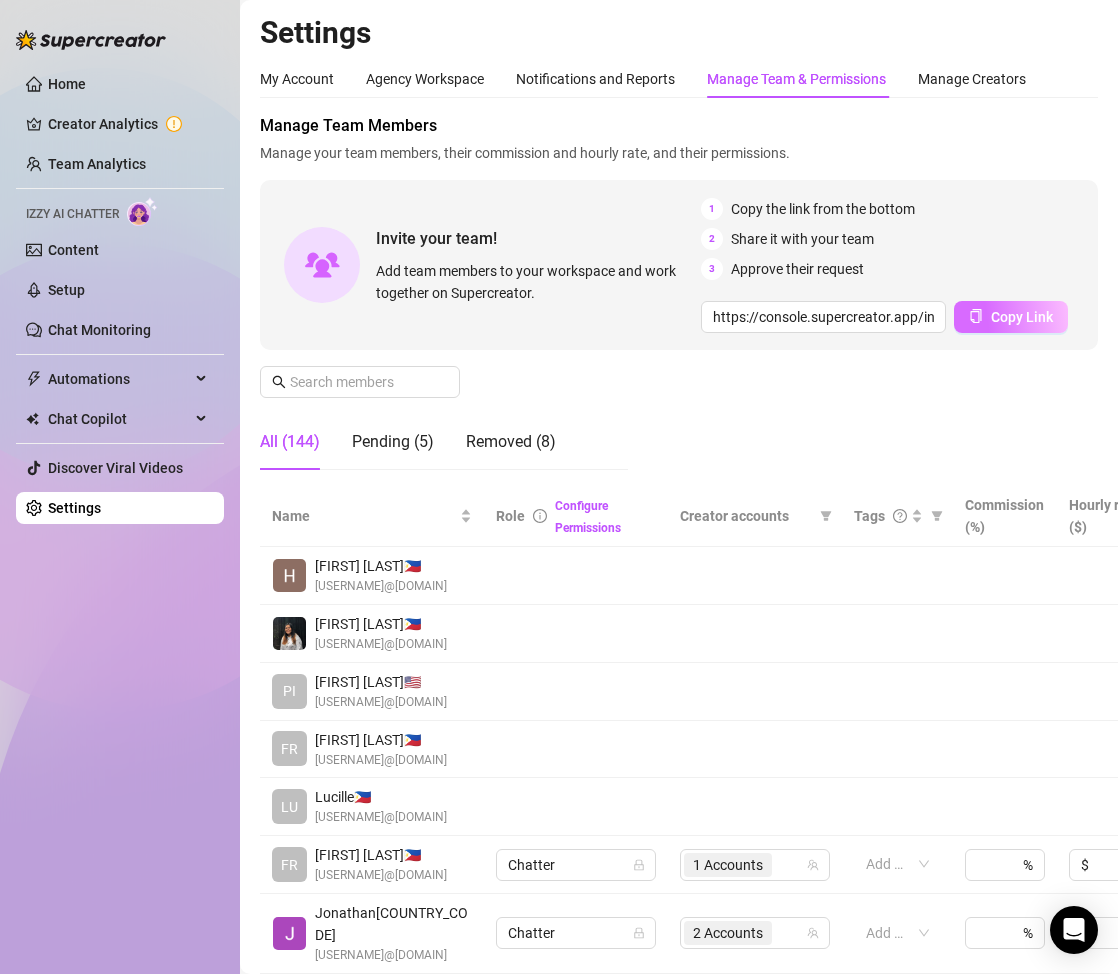 click on "Copy Link" at bounding box center (1011, 317) 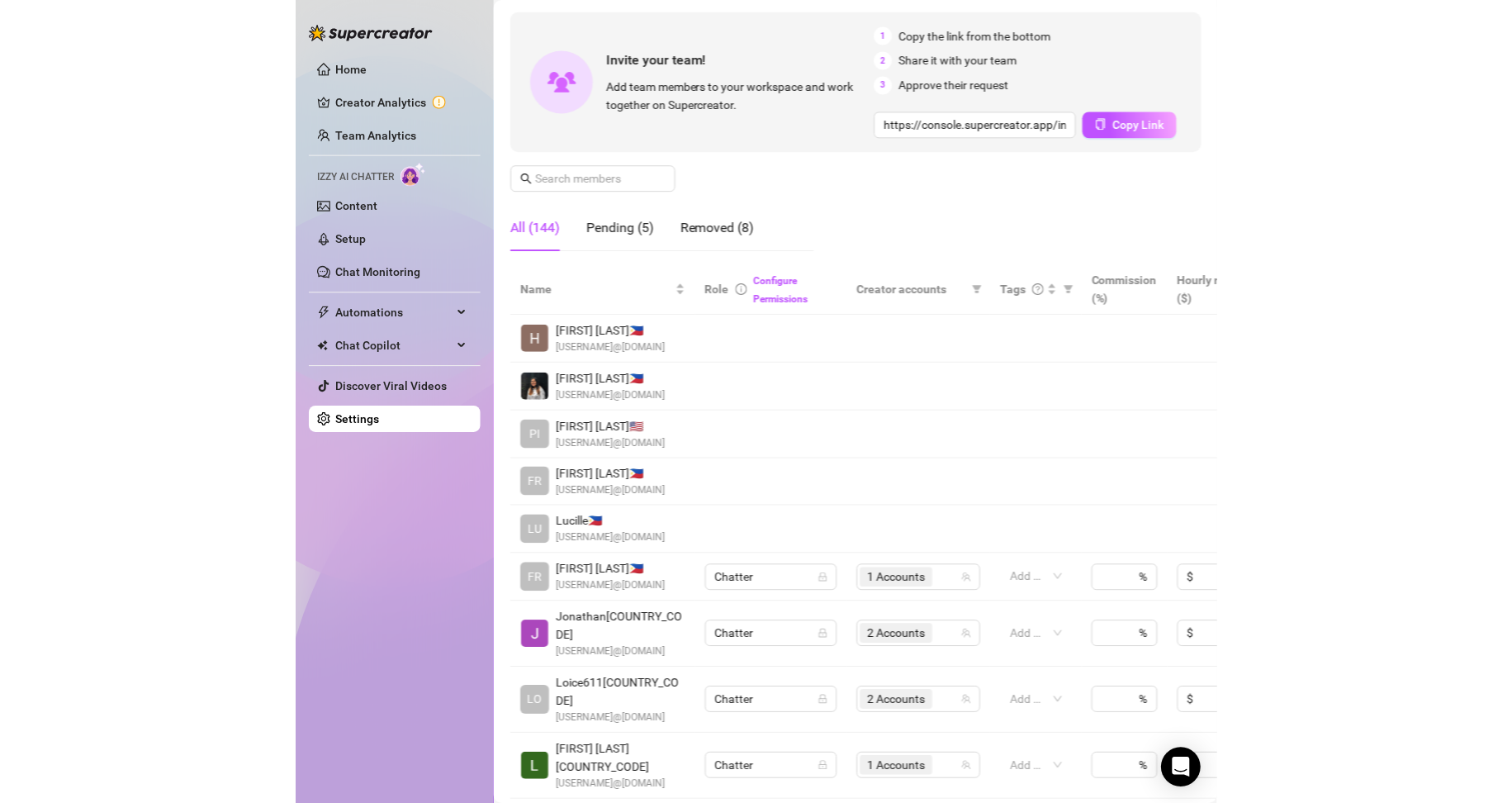 scroll, scrollTop: 165, scrollLeft: 0, axis: vertical 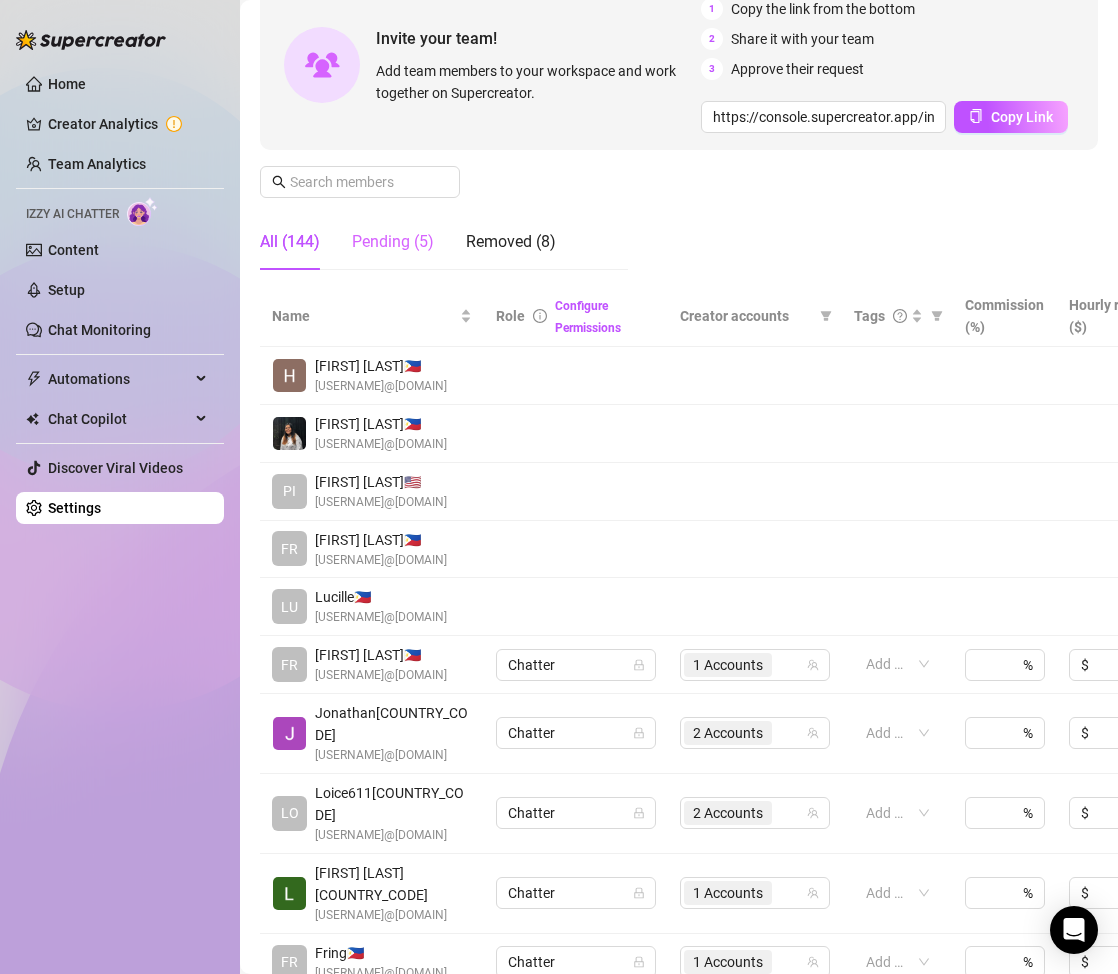 click on "Pending (5)" at bounding box center [393, 242] 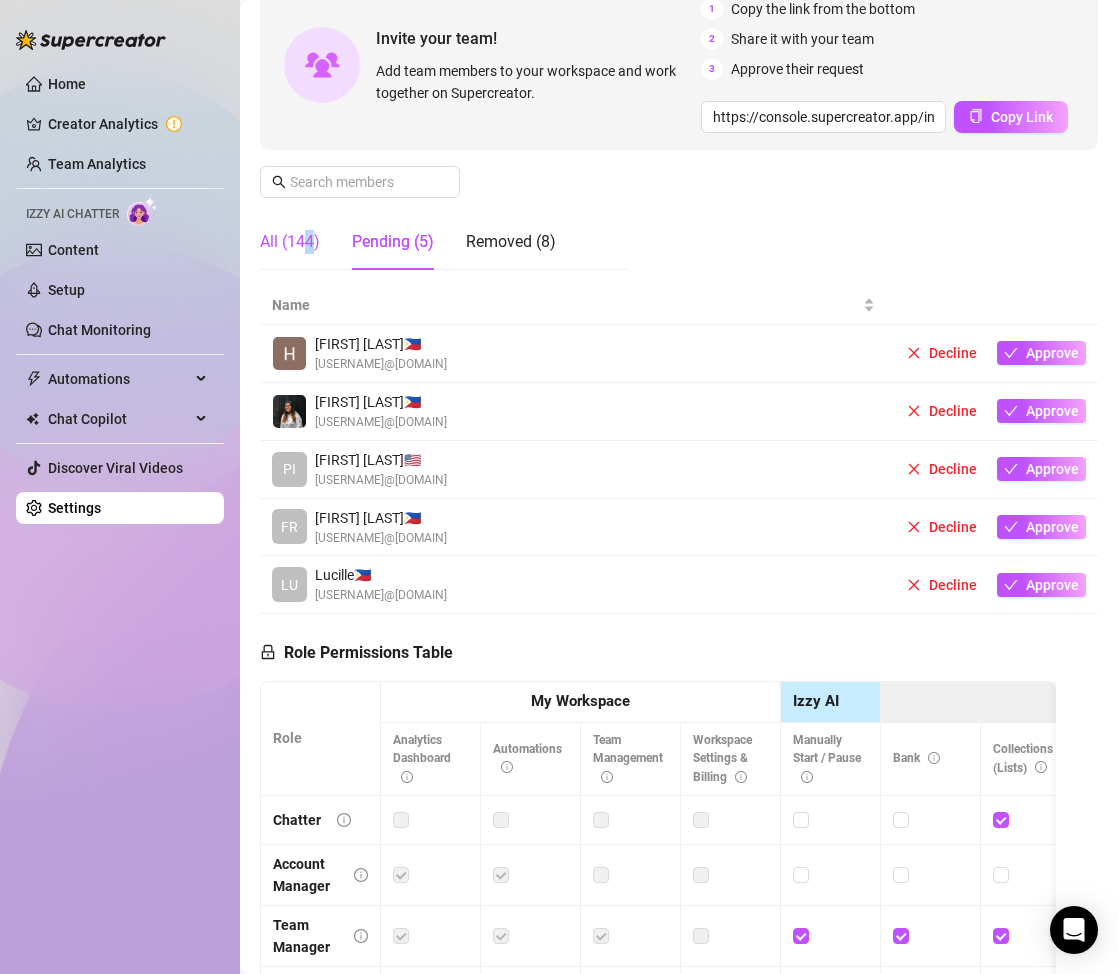 click on "All (144)" at bounding box center (290, 242) 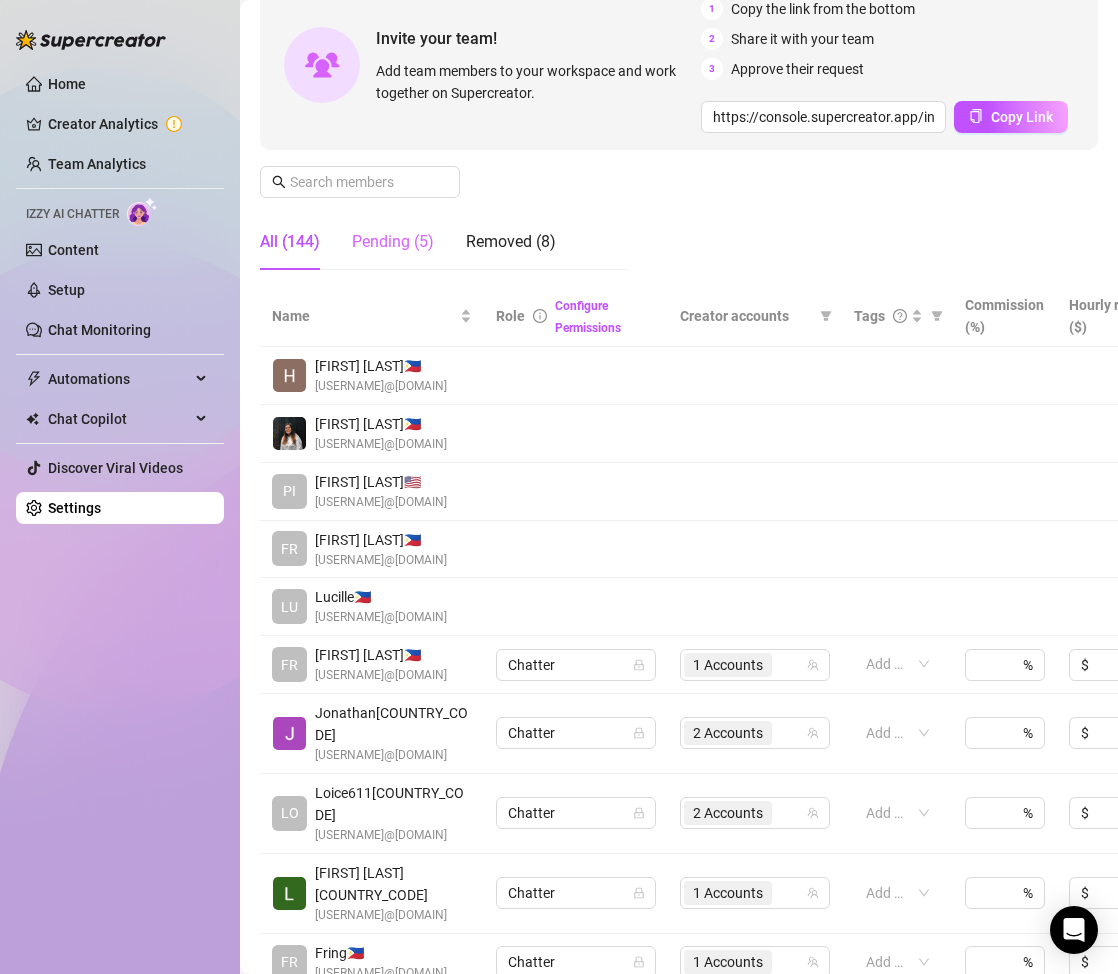 click on "Pending (5)" at bounding box center (393, 242) 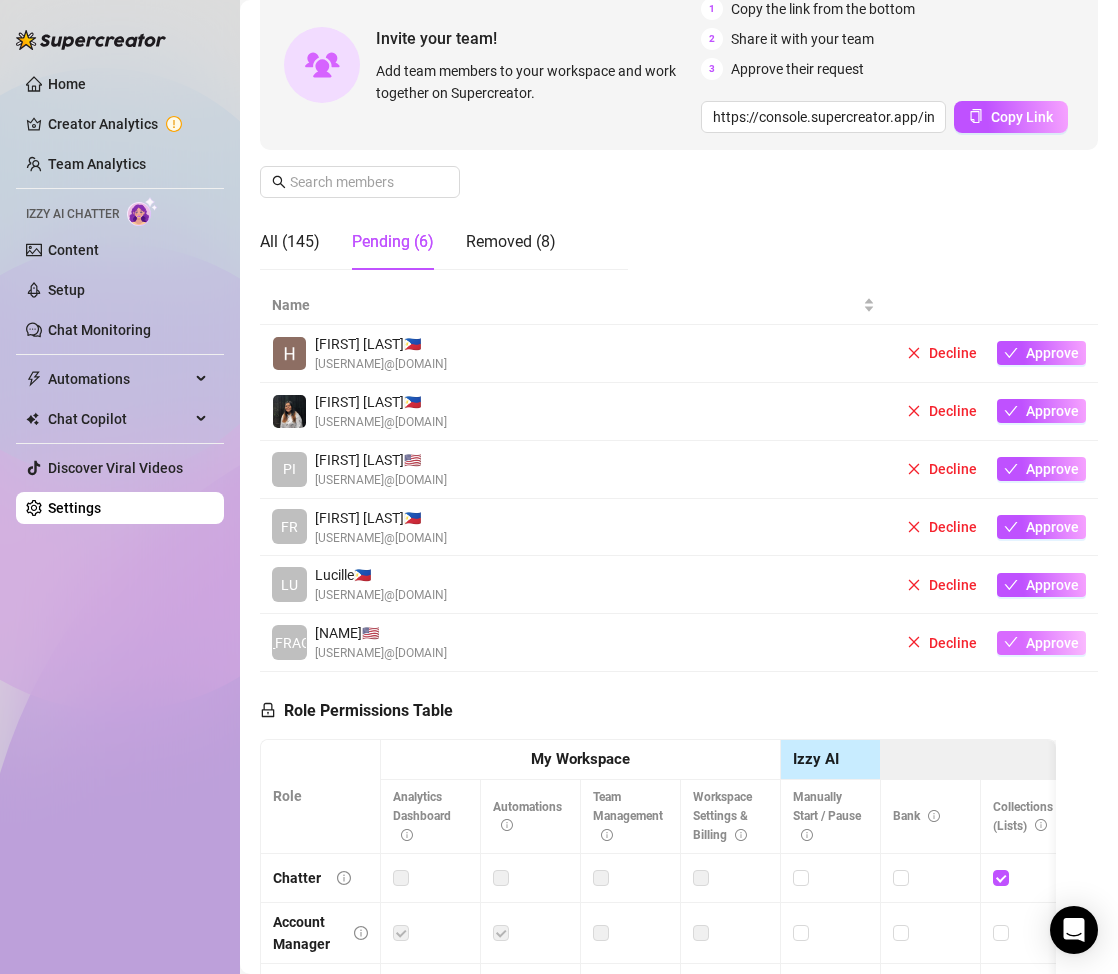 click on "Approve" at bounding box center [1052, 643] 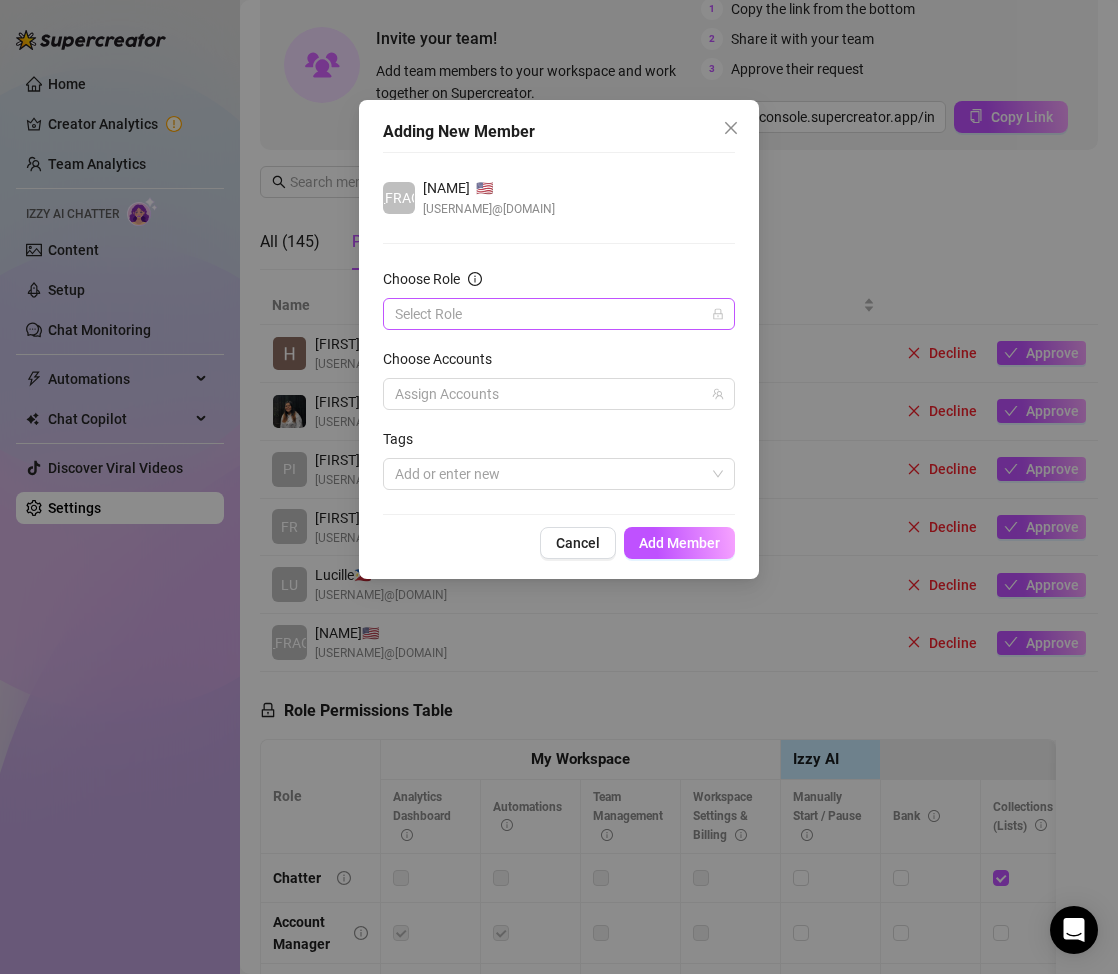 click on "Choose Role" at bounding box center [550, 314] 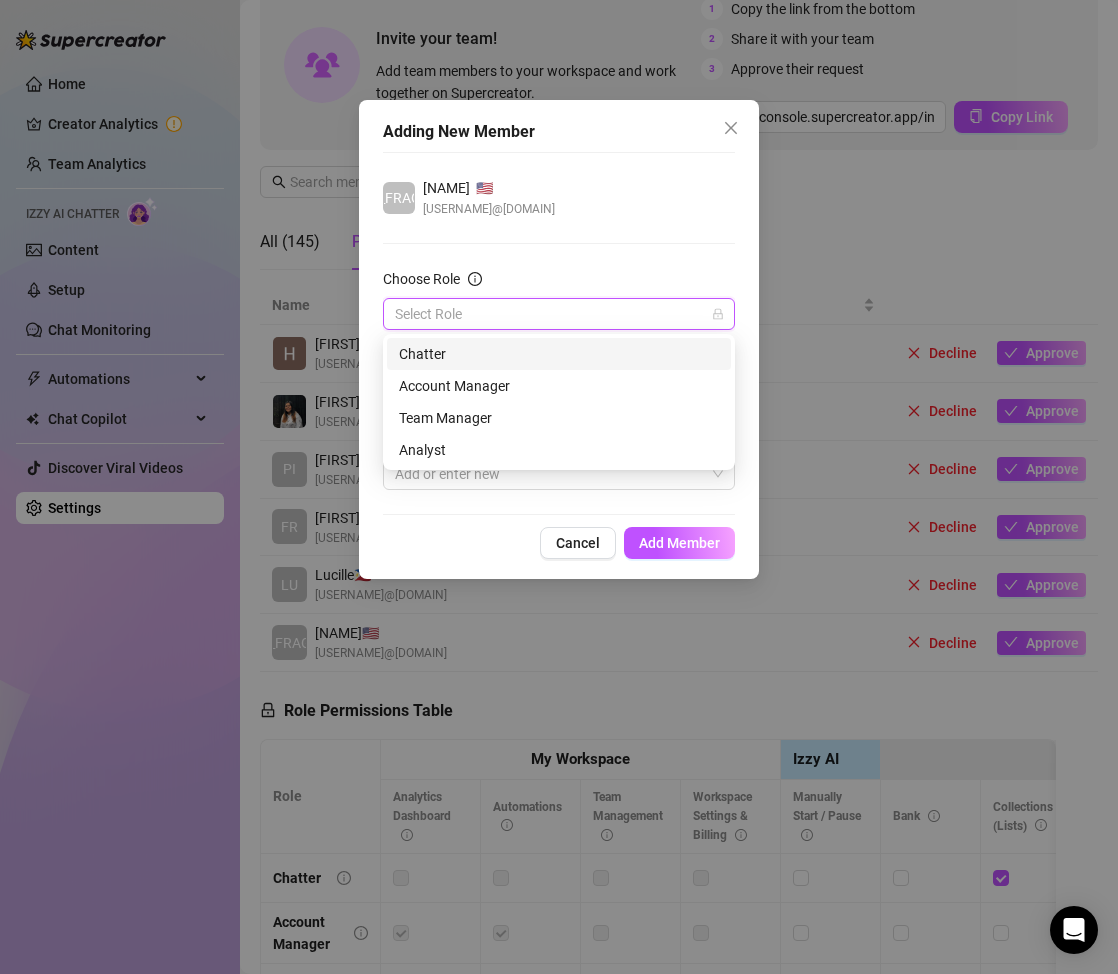 click on "Chatter" at bounding box center (559, 354) 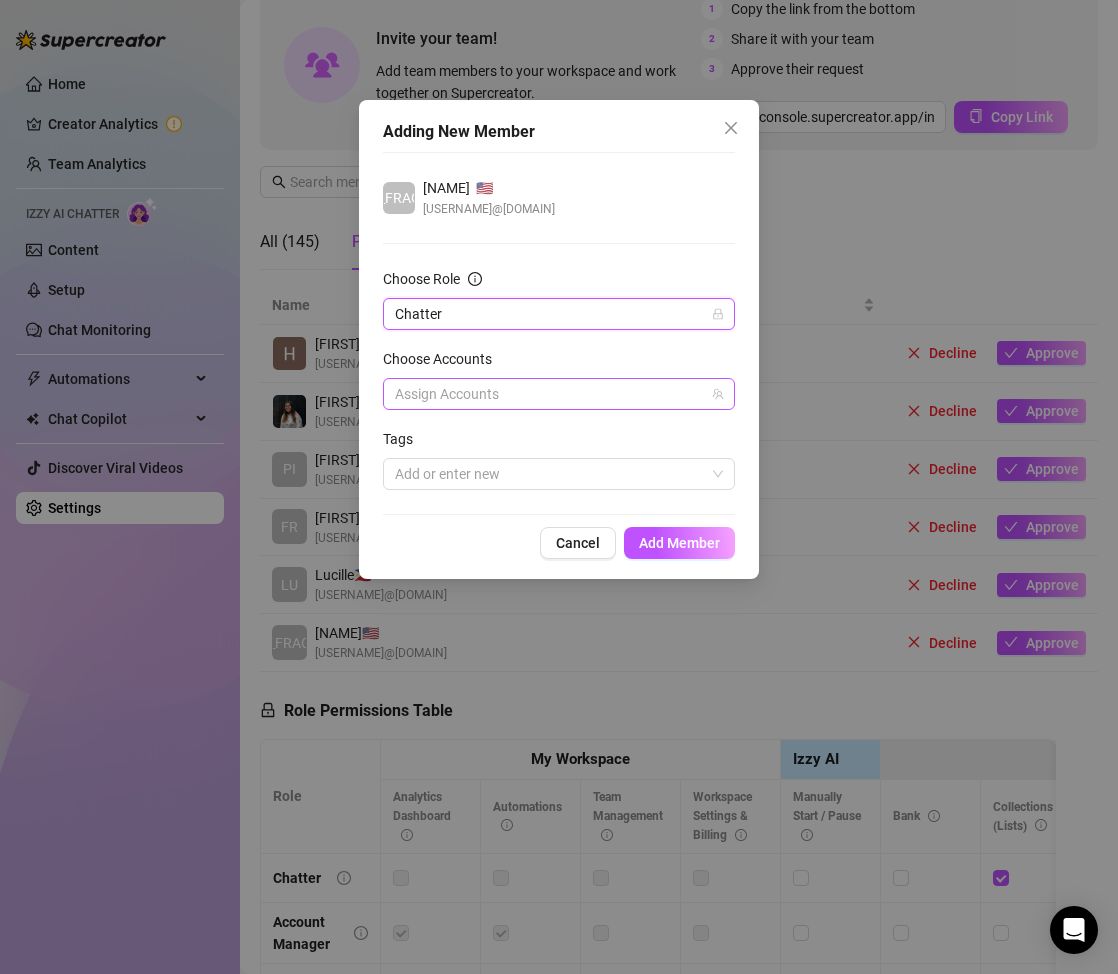 click at bounding box center (548, 394) 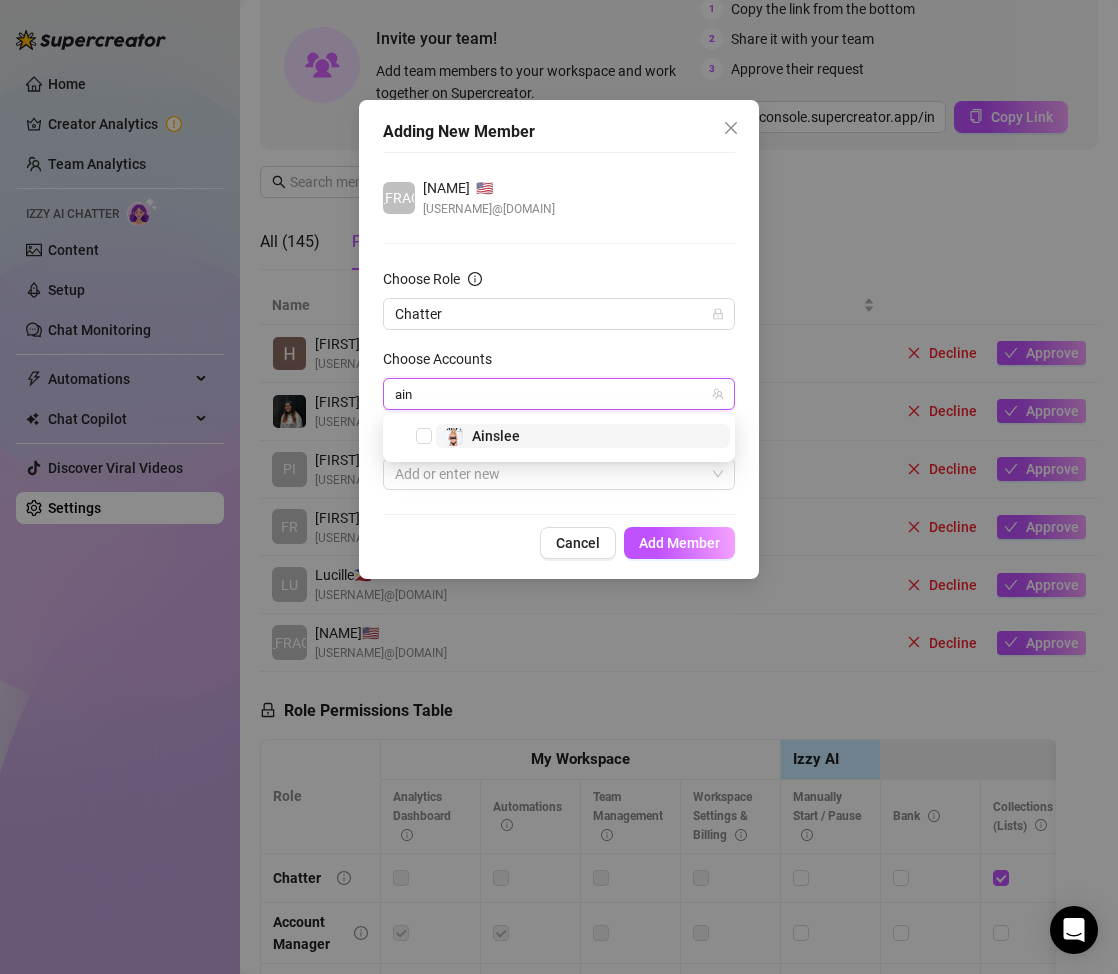 type on "ains" 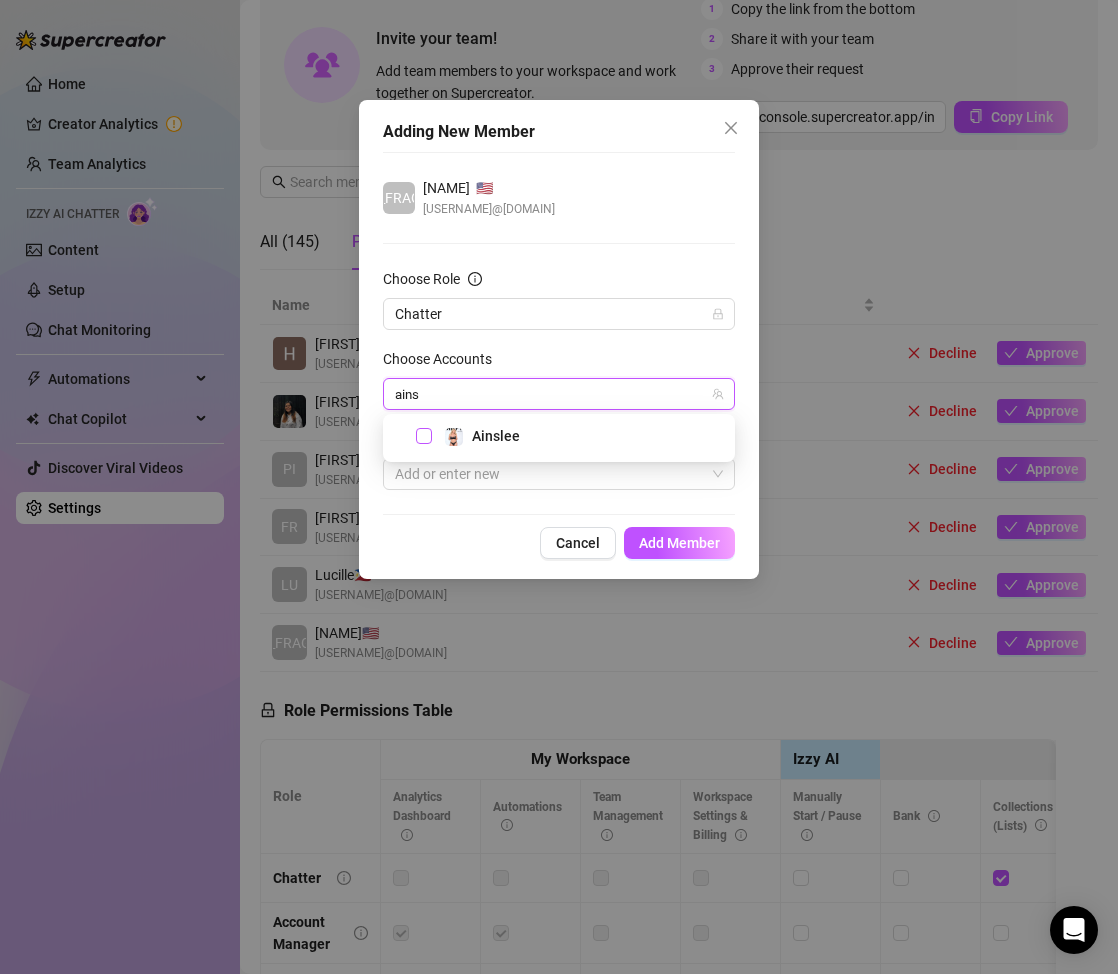 click at bounding box center (424, 436) 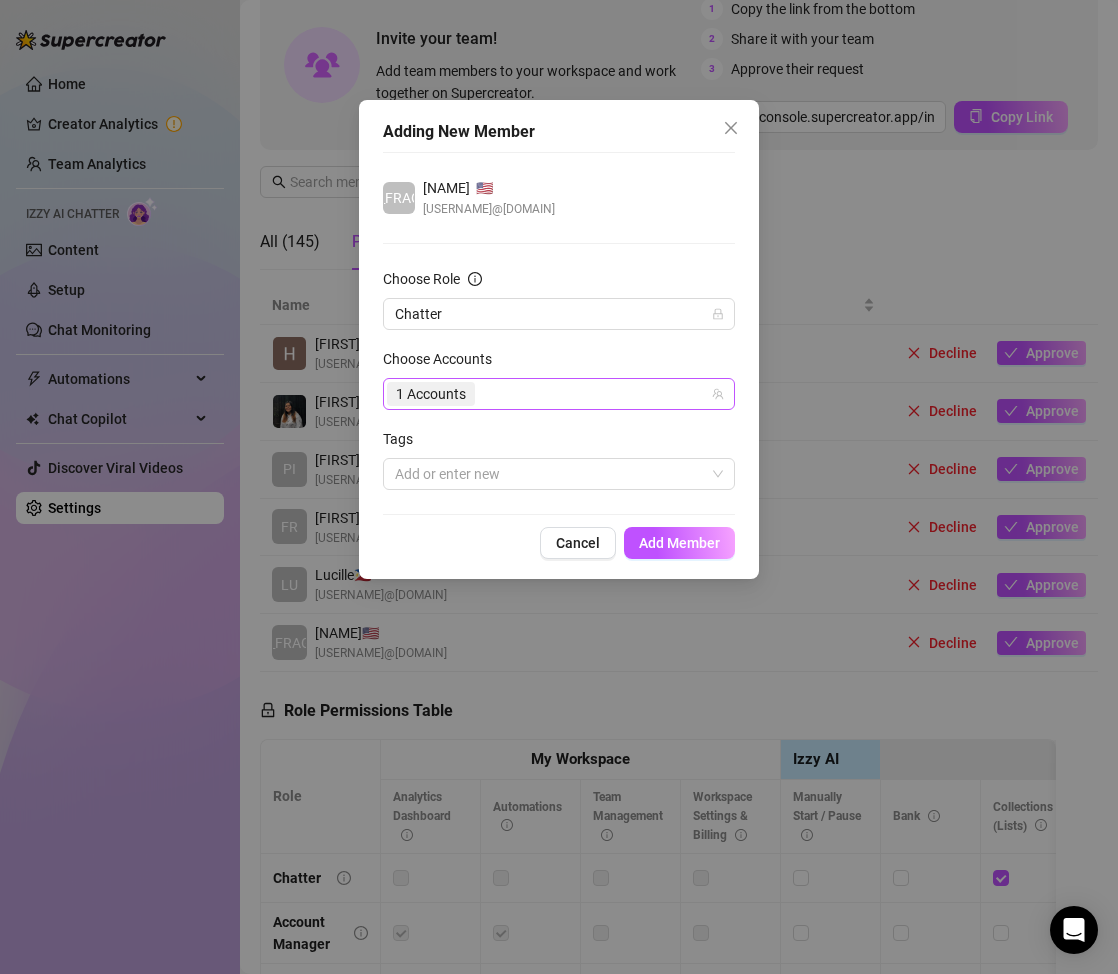 click on "1 Accounts" at bounding box center (548, 394) 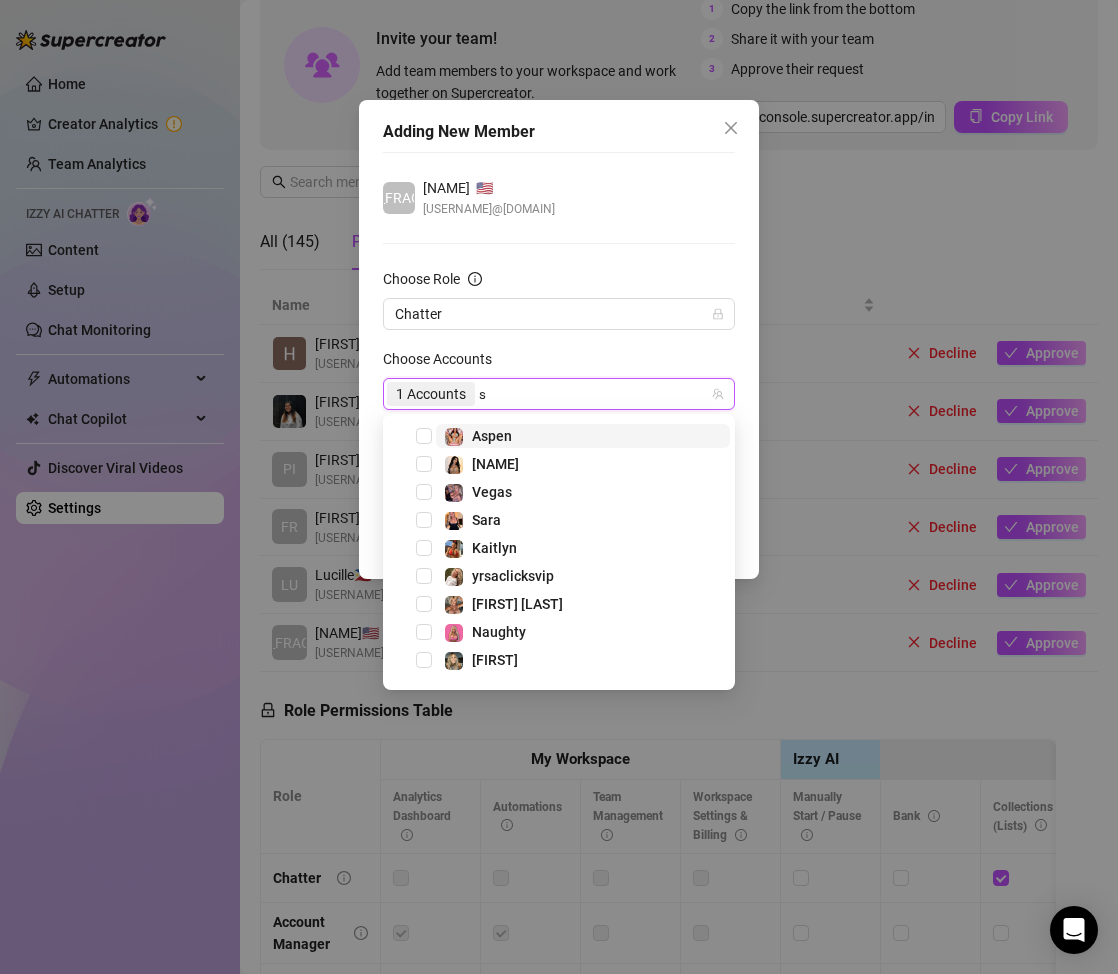 type on "sh" 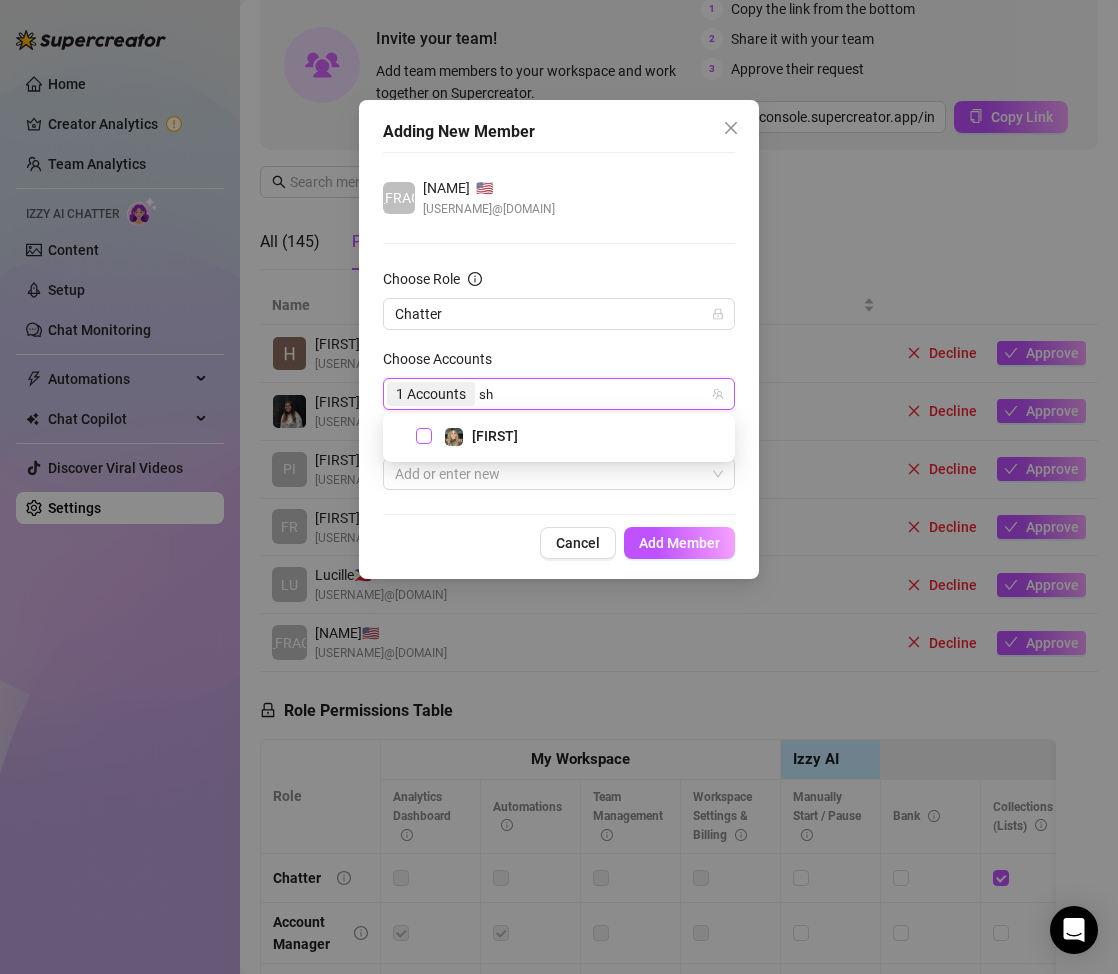 click on "[FIRST]" at bounding box center [559, 436] 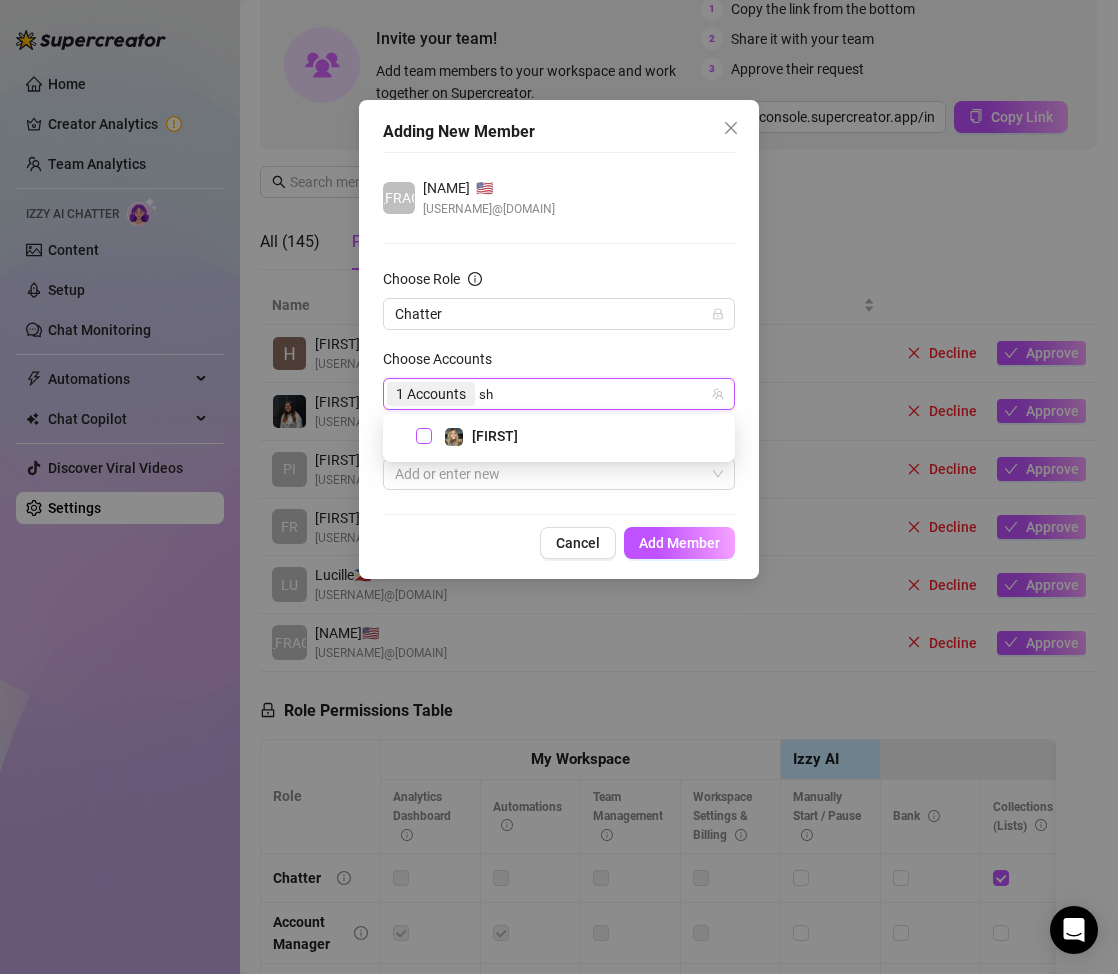 click at bounding box center (424, 436) 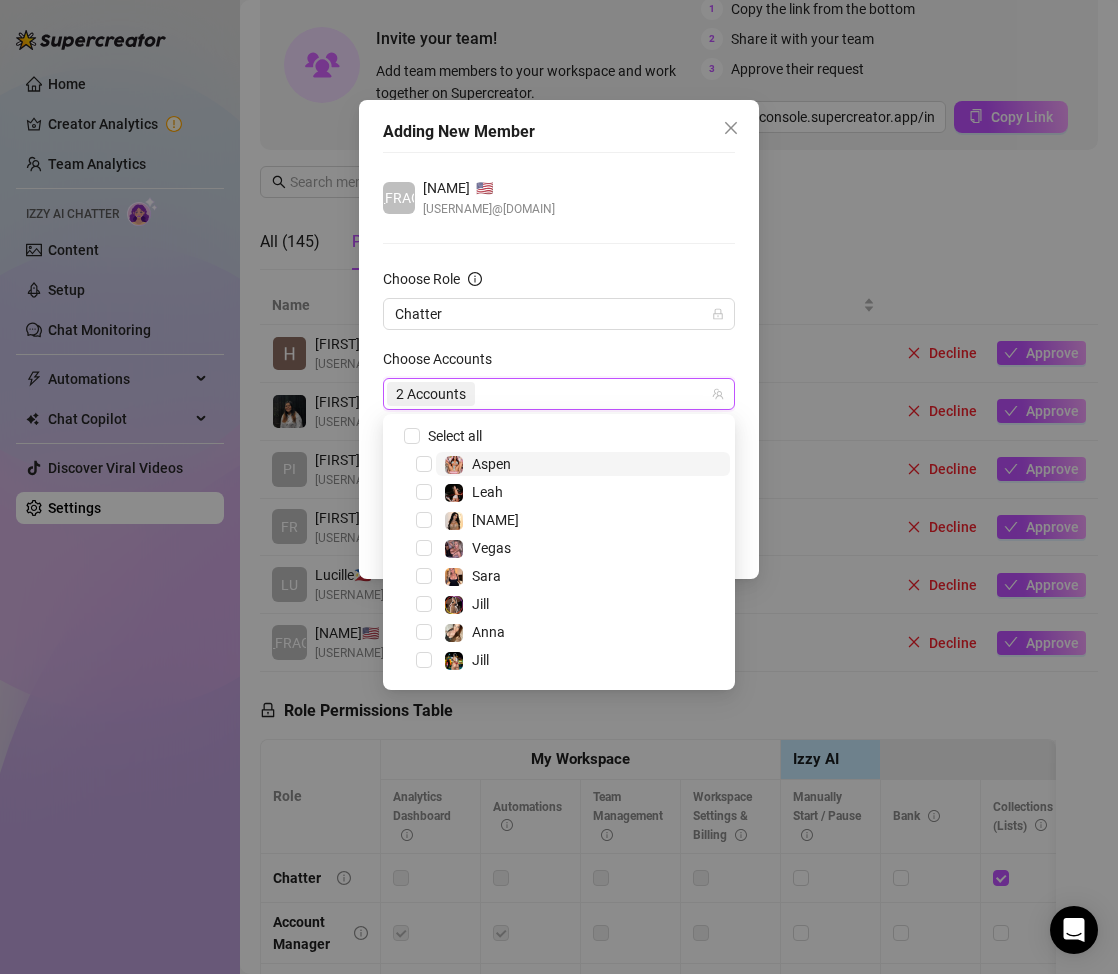 click on "Choose Accounts" at bounding box center [559, 363] 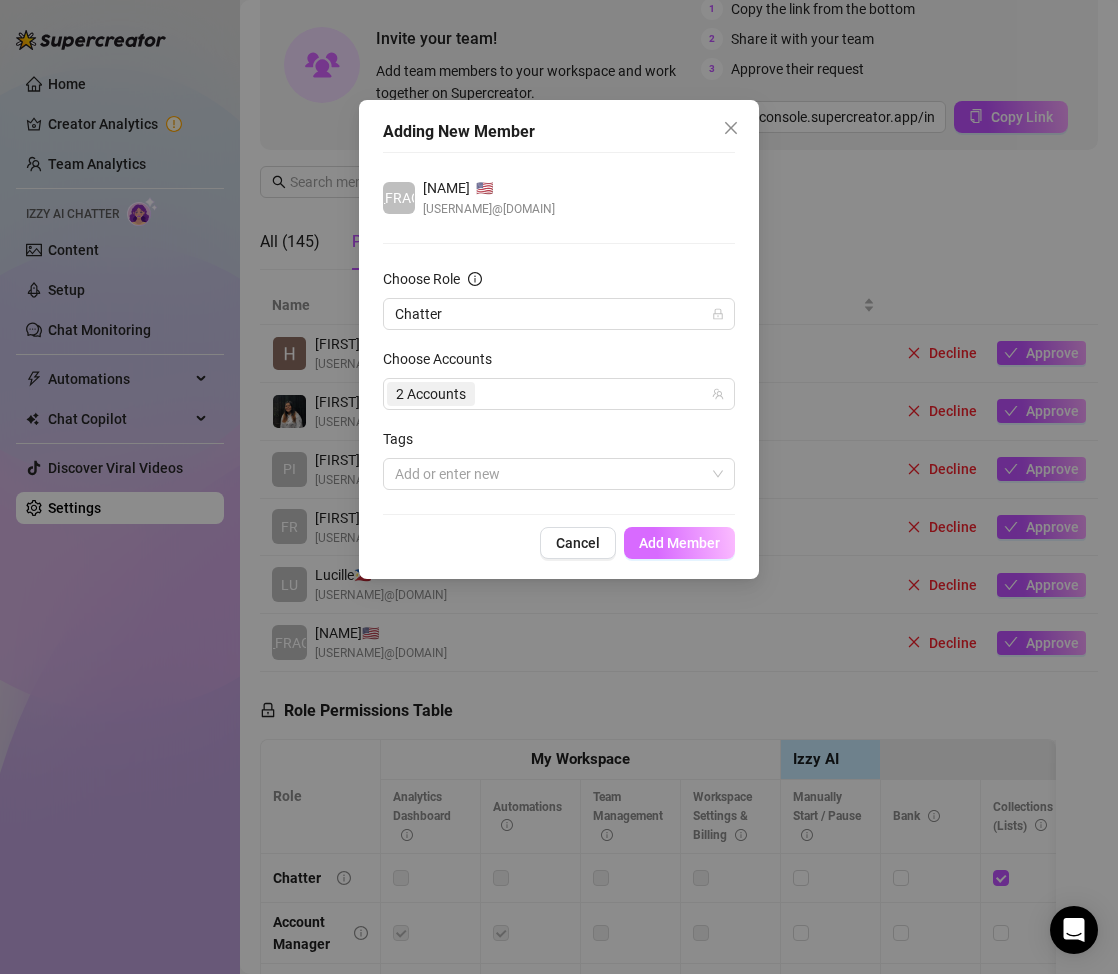 click on "Add Member" at bounding box center [679, 543] 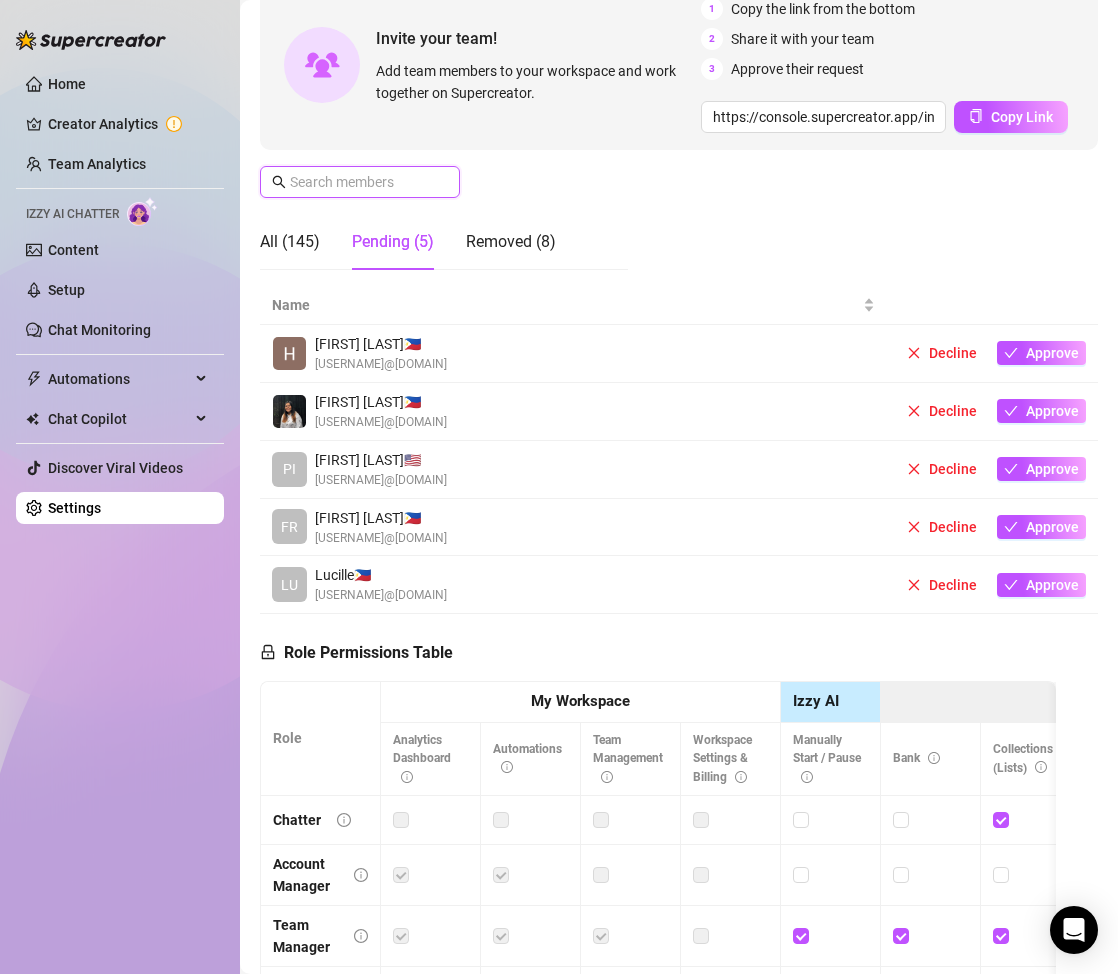 click at bounding box center (361, 182) 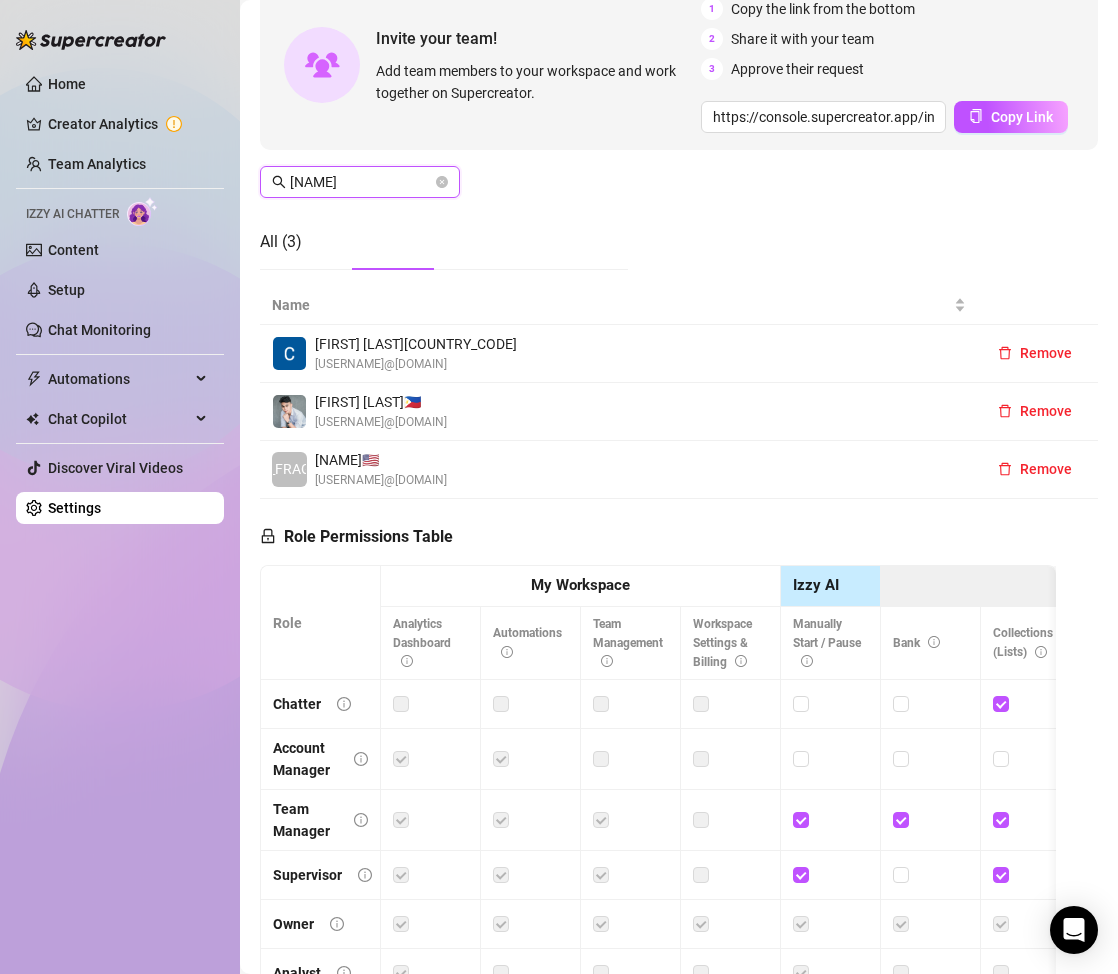 type on "[NAME]" 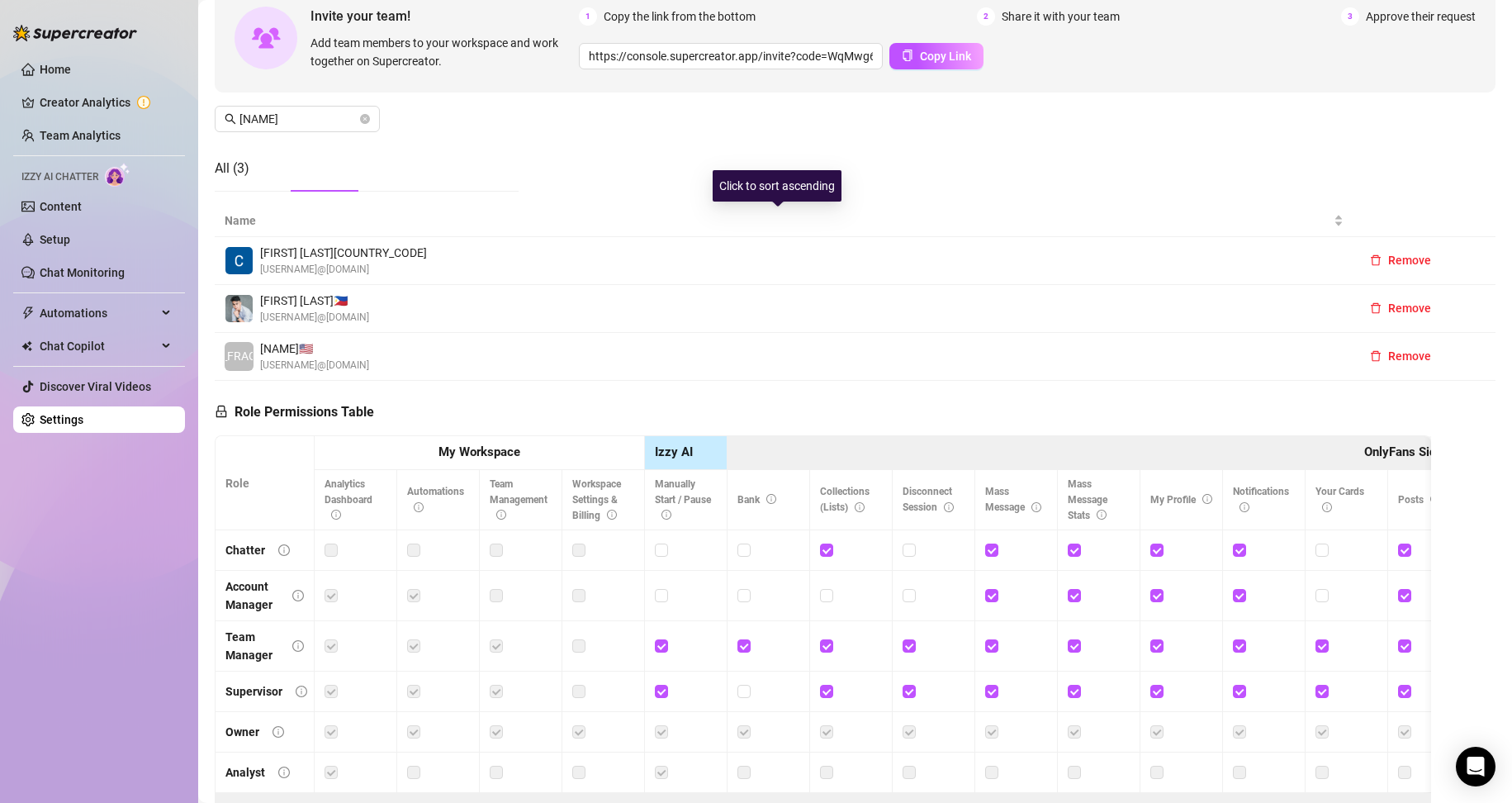 scroll, scrollTop: 0, scrollLeft: 0, axis: both 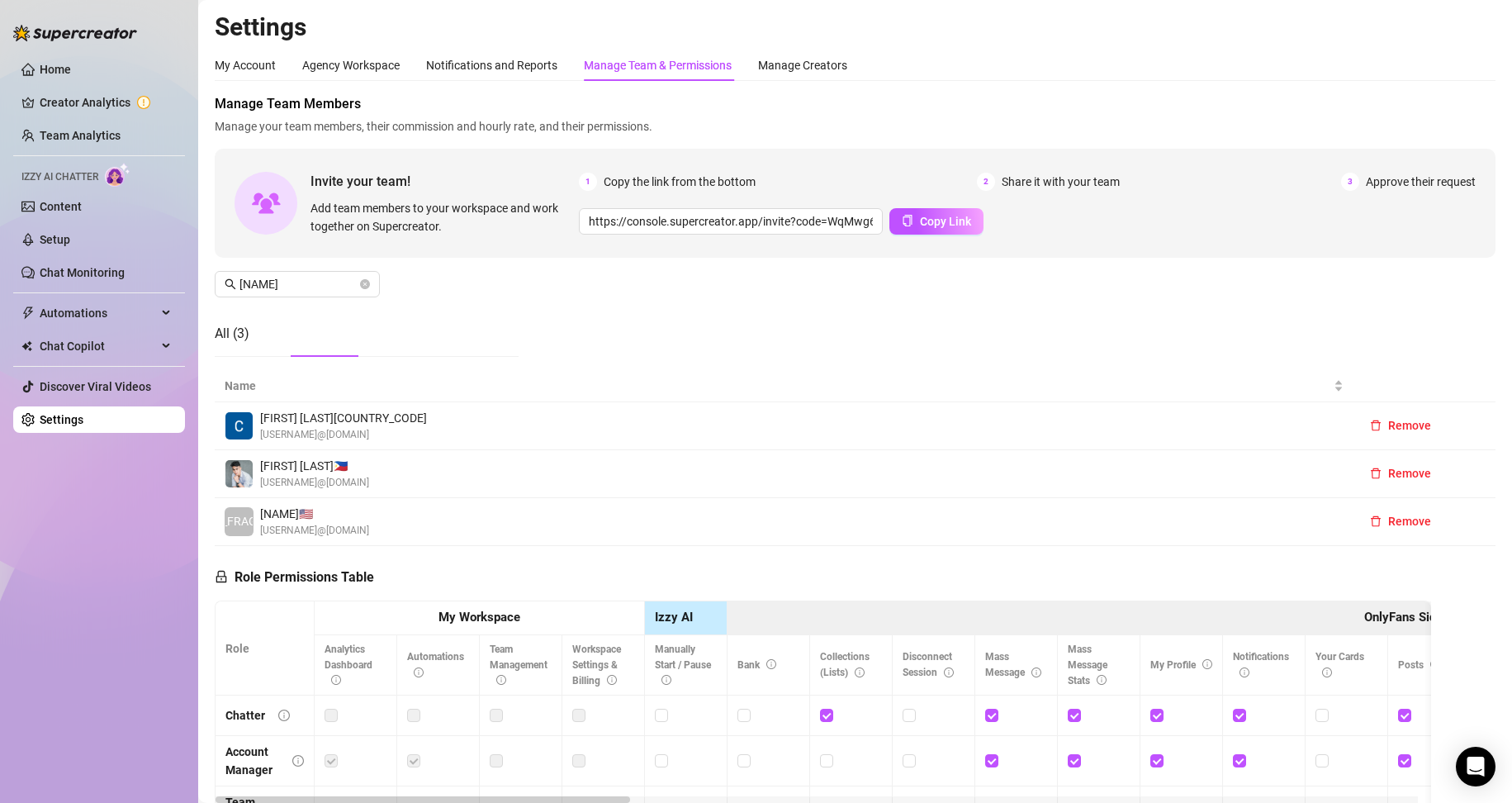 click on "Manage Team & Permissions" at bounding box center (657, 65) 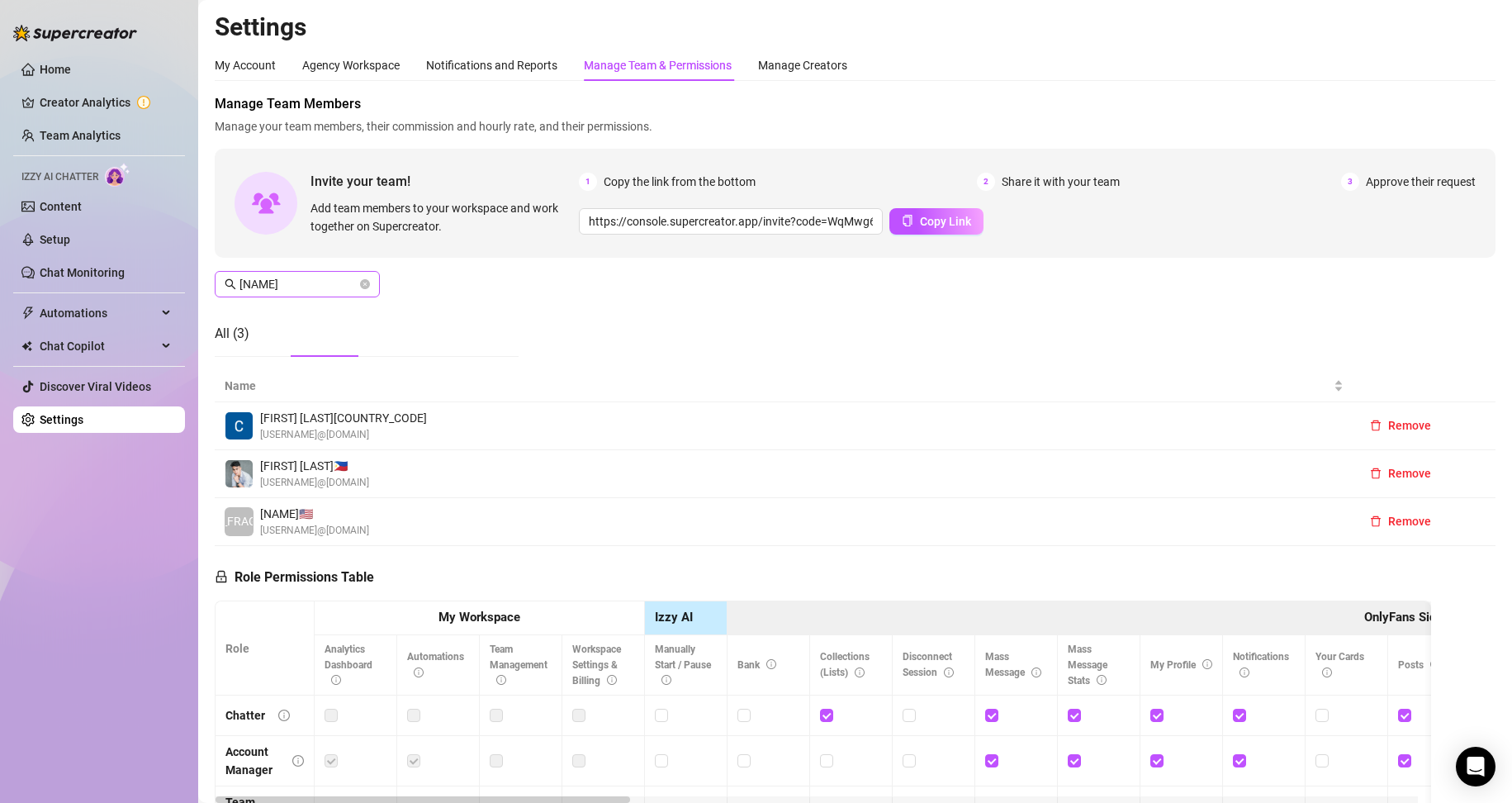 click on "[NAME]" at bounding box center (297, 284) 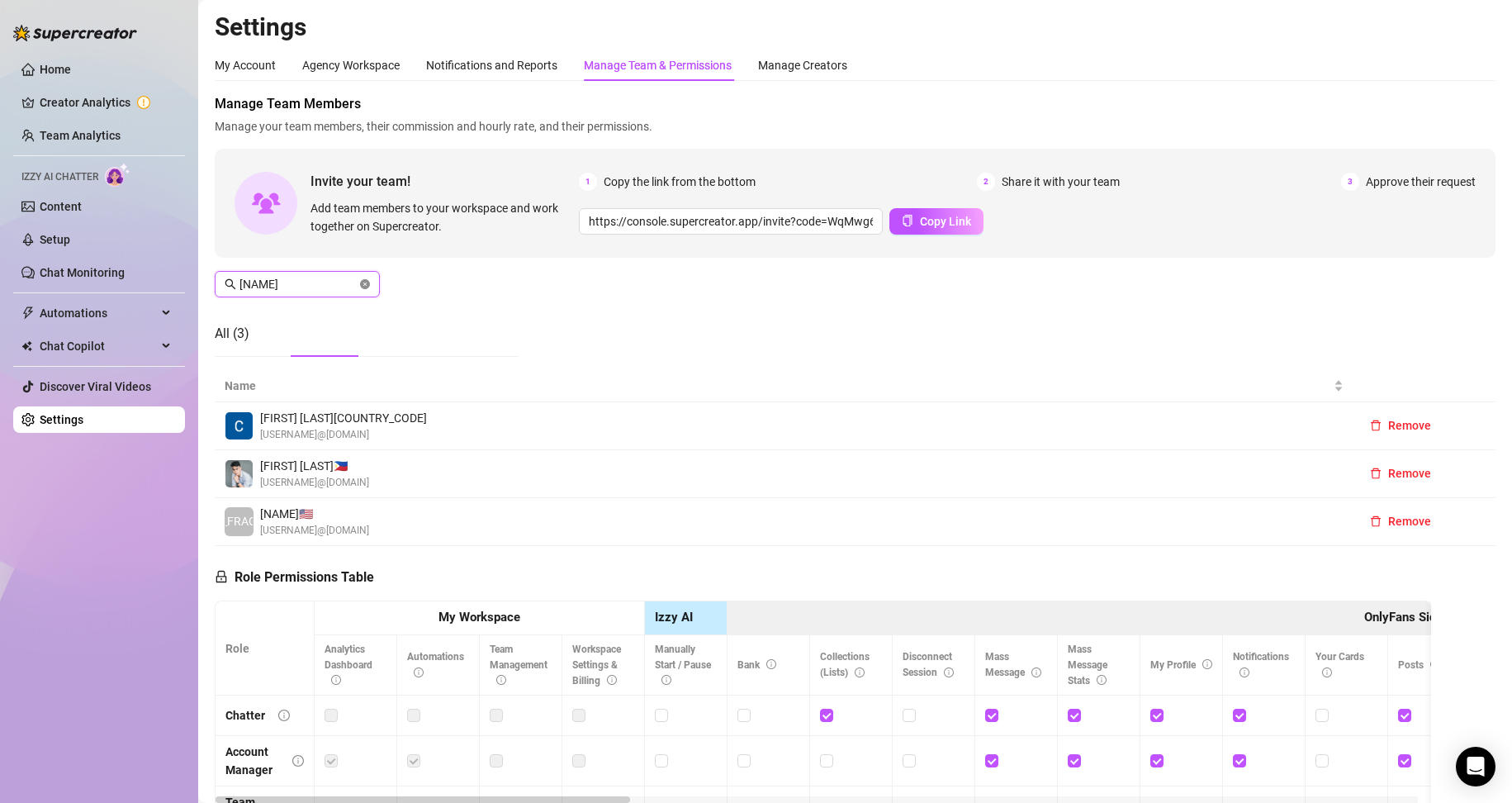 click 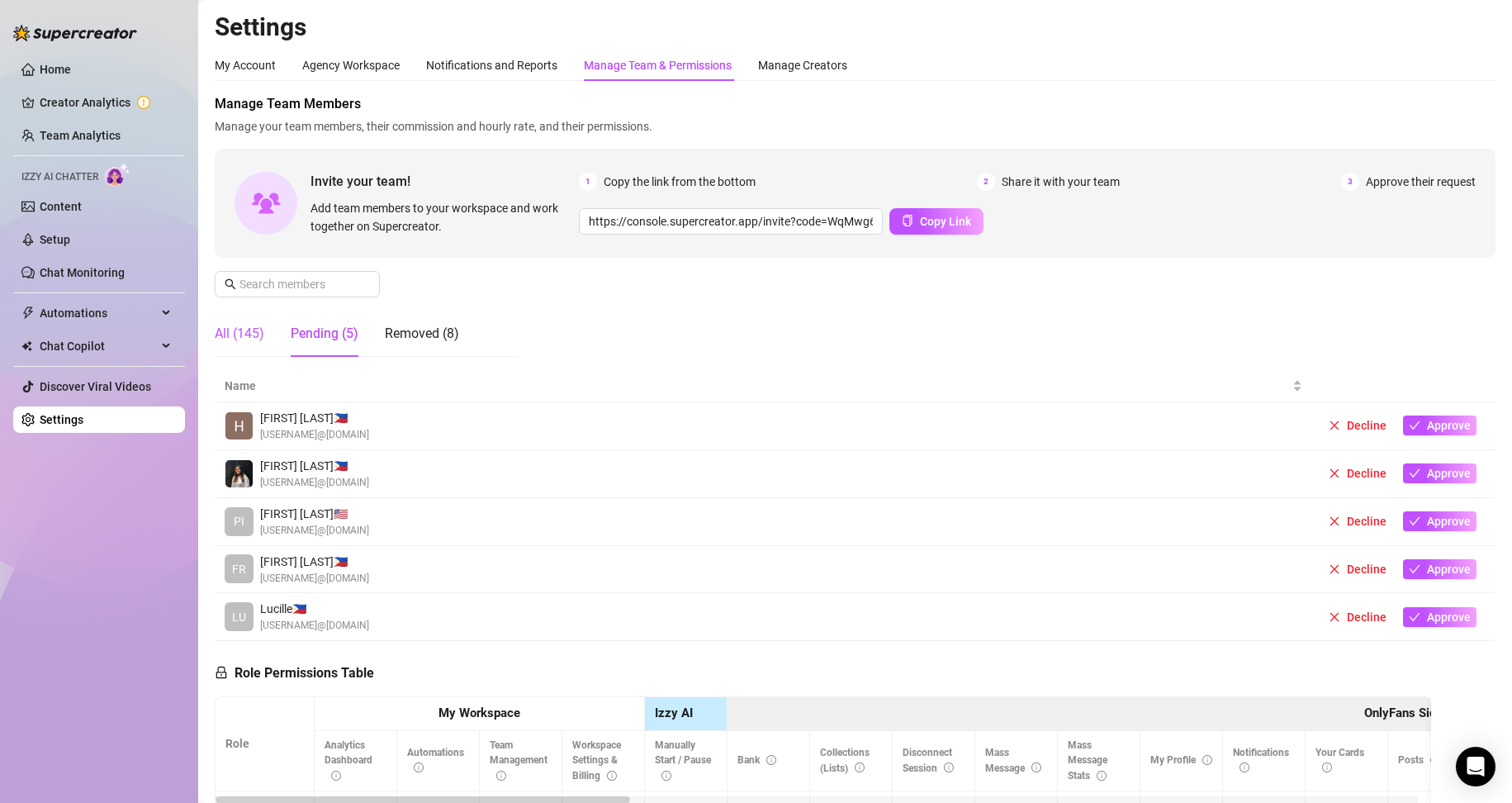 click on "All (145)" at bounding box center (239, 334) 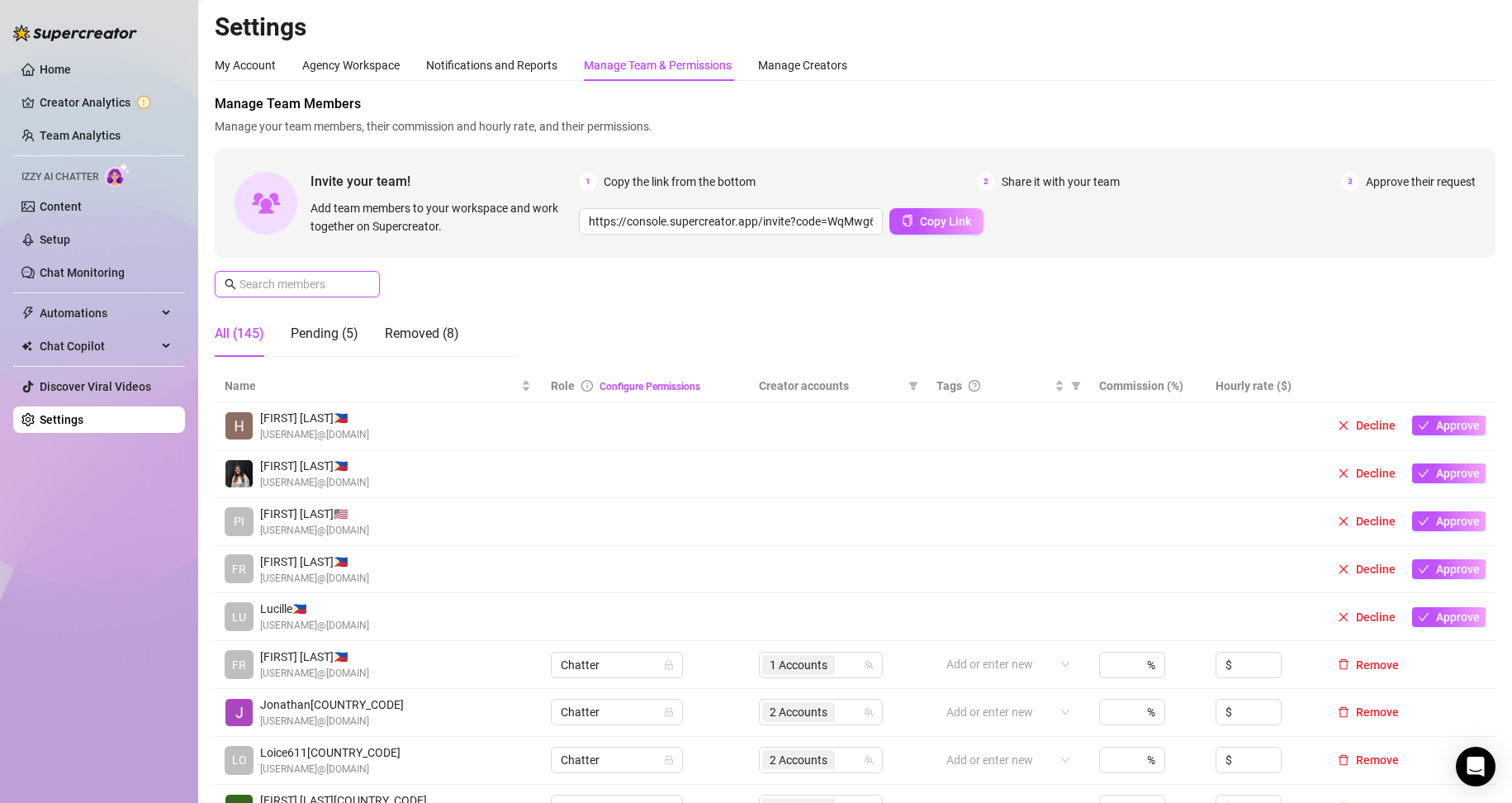 click at bounding box center [298, 284] 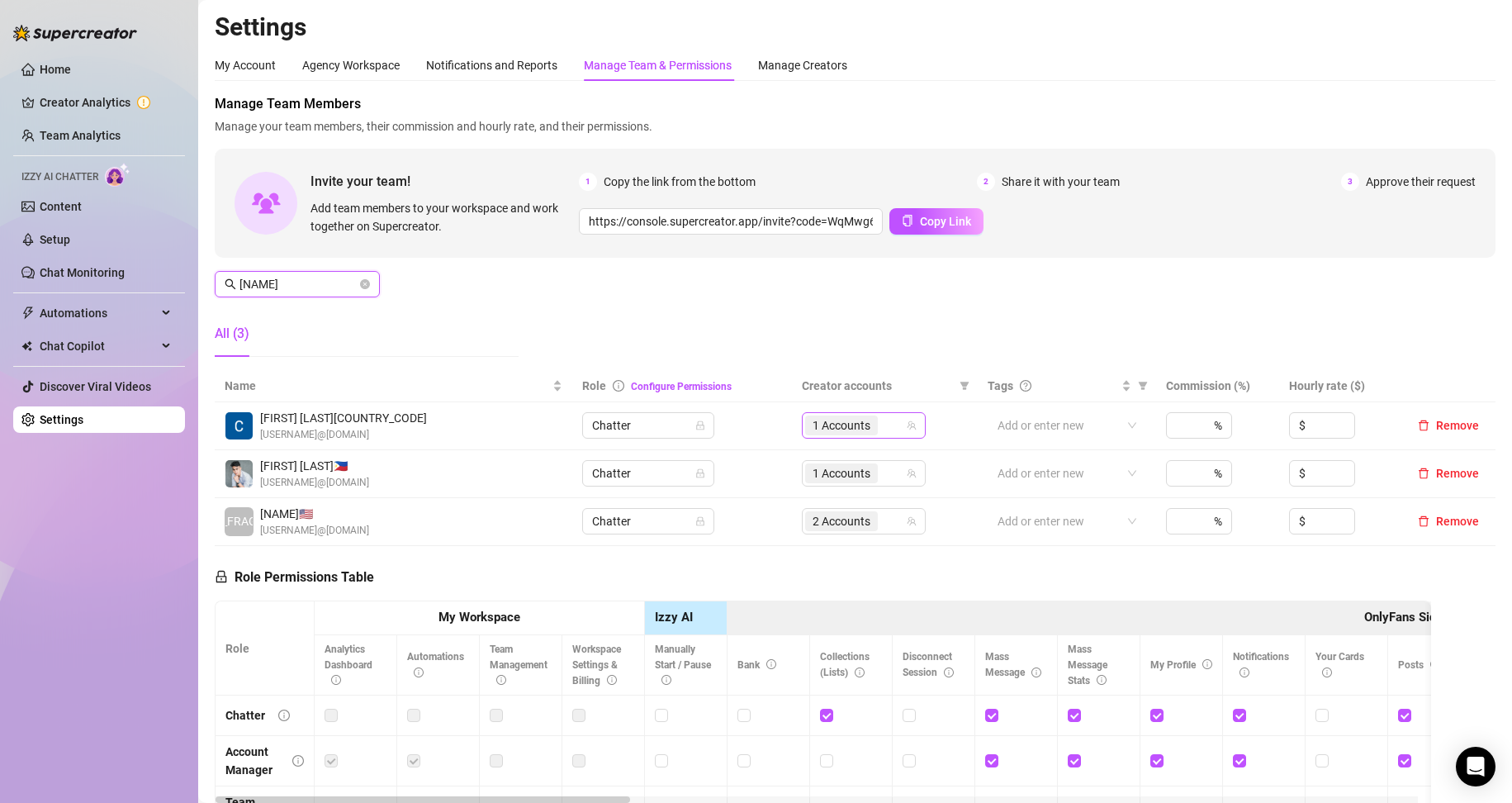 click on "1 Accounts" at bounding box center (855, 425) 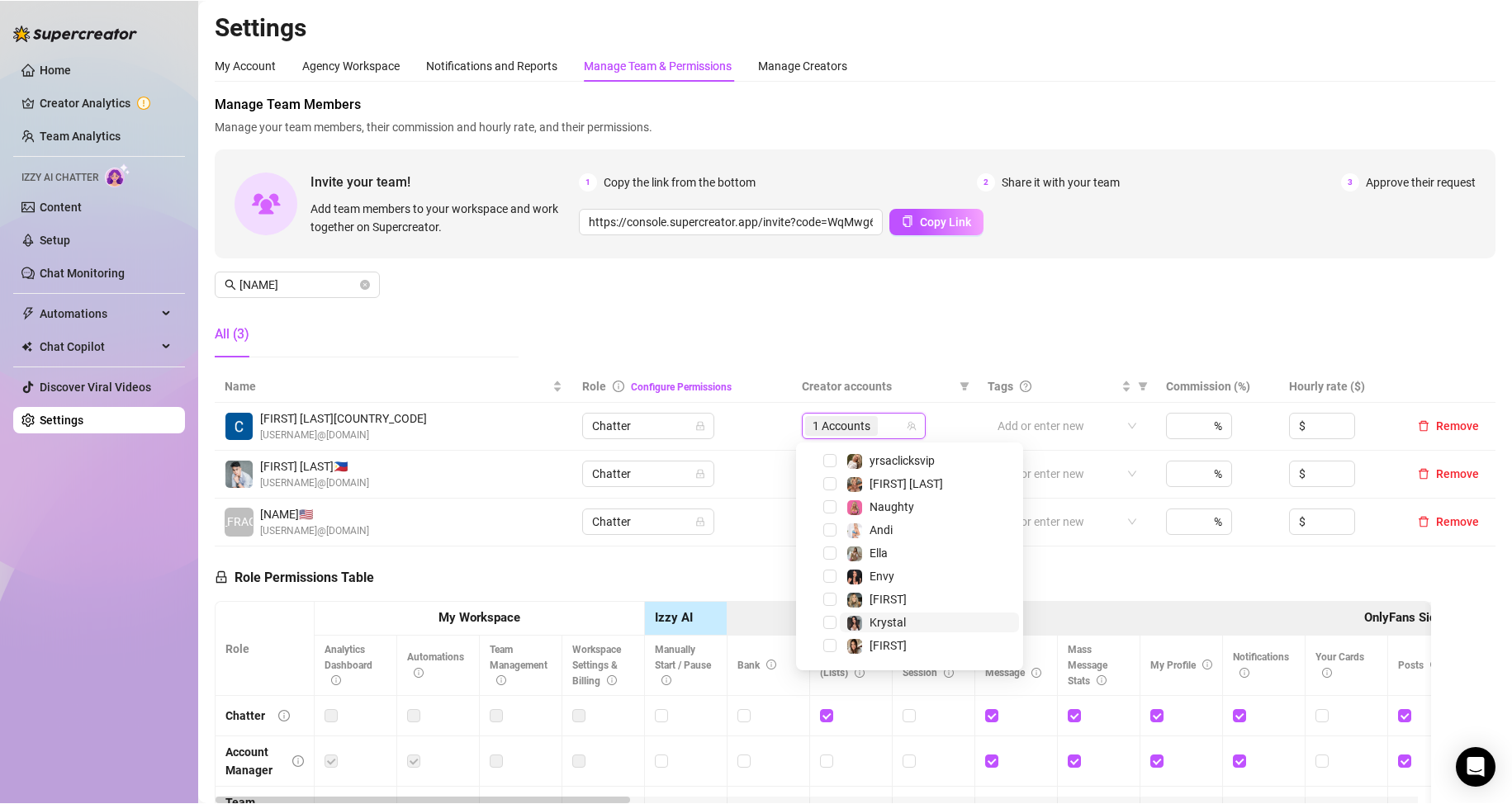 scroll, scrollTop: 0, scrollLeft: 0, axis: both 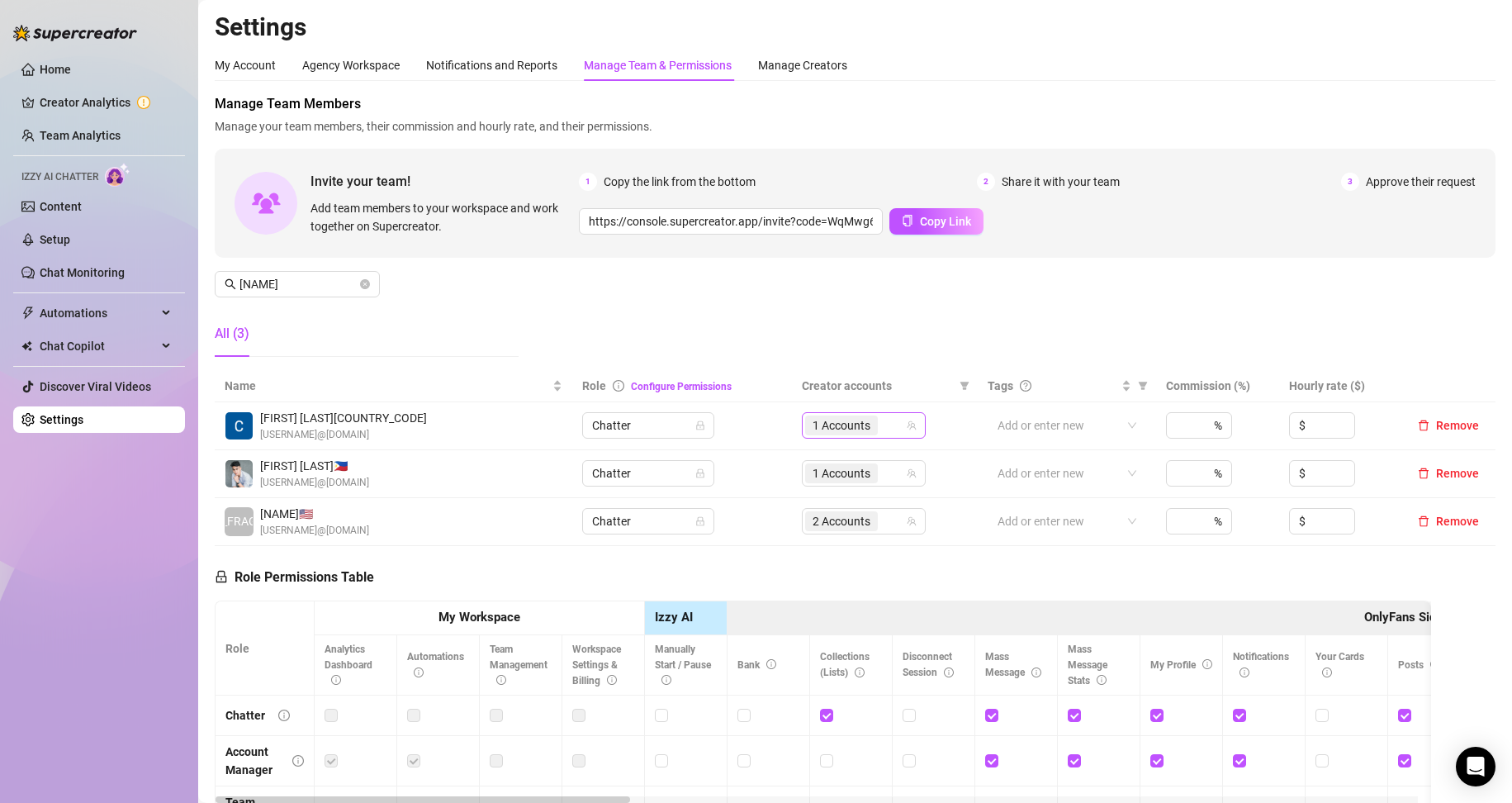 click on "1 Accounts" at bounding box center (855, 425) 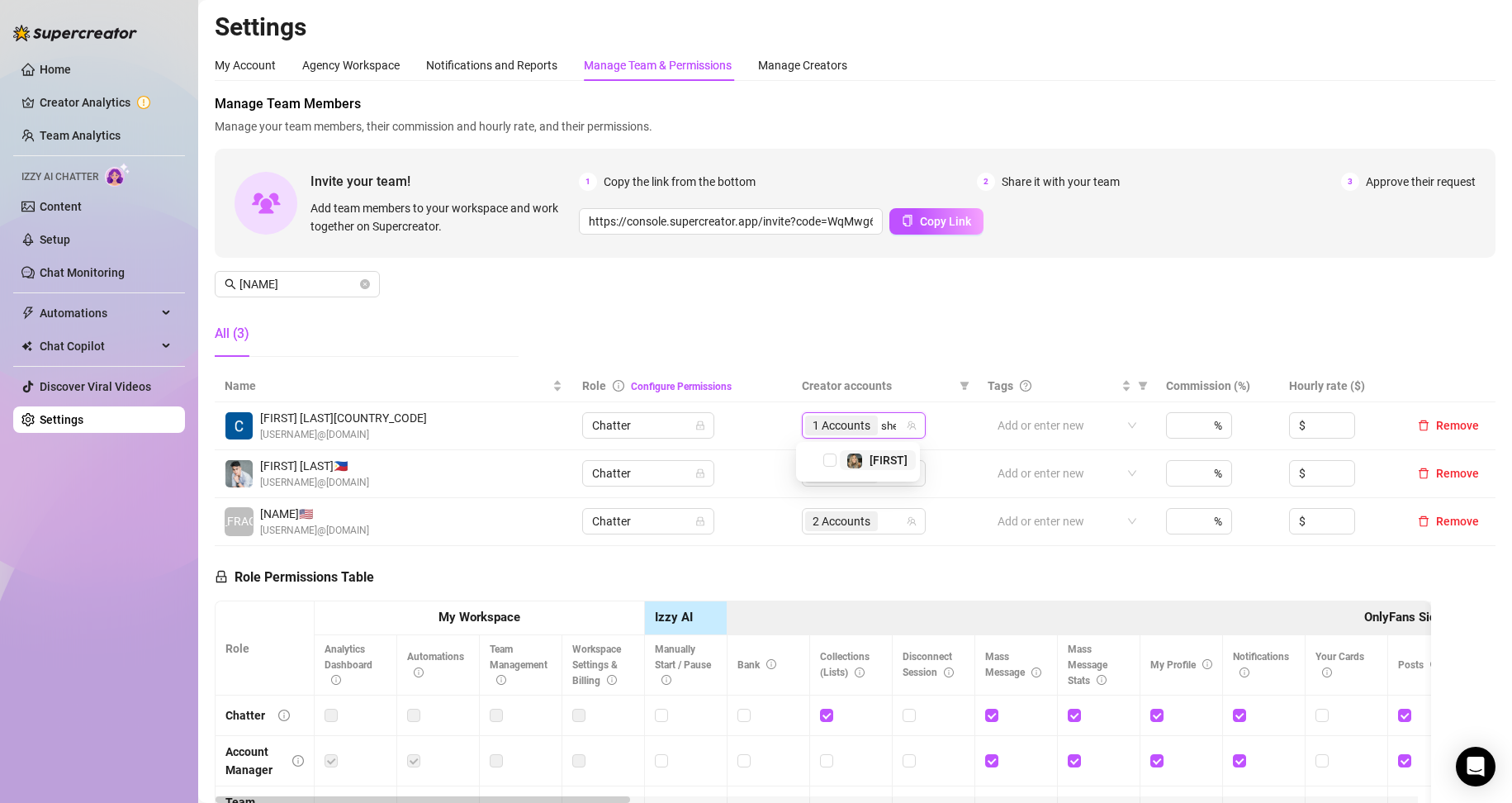 type on "[FIRST]" 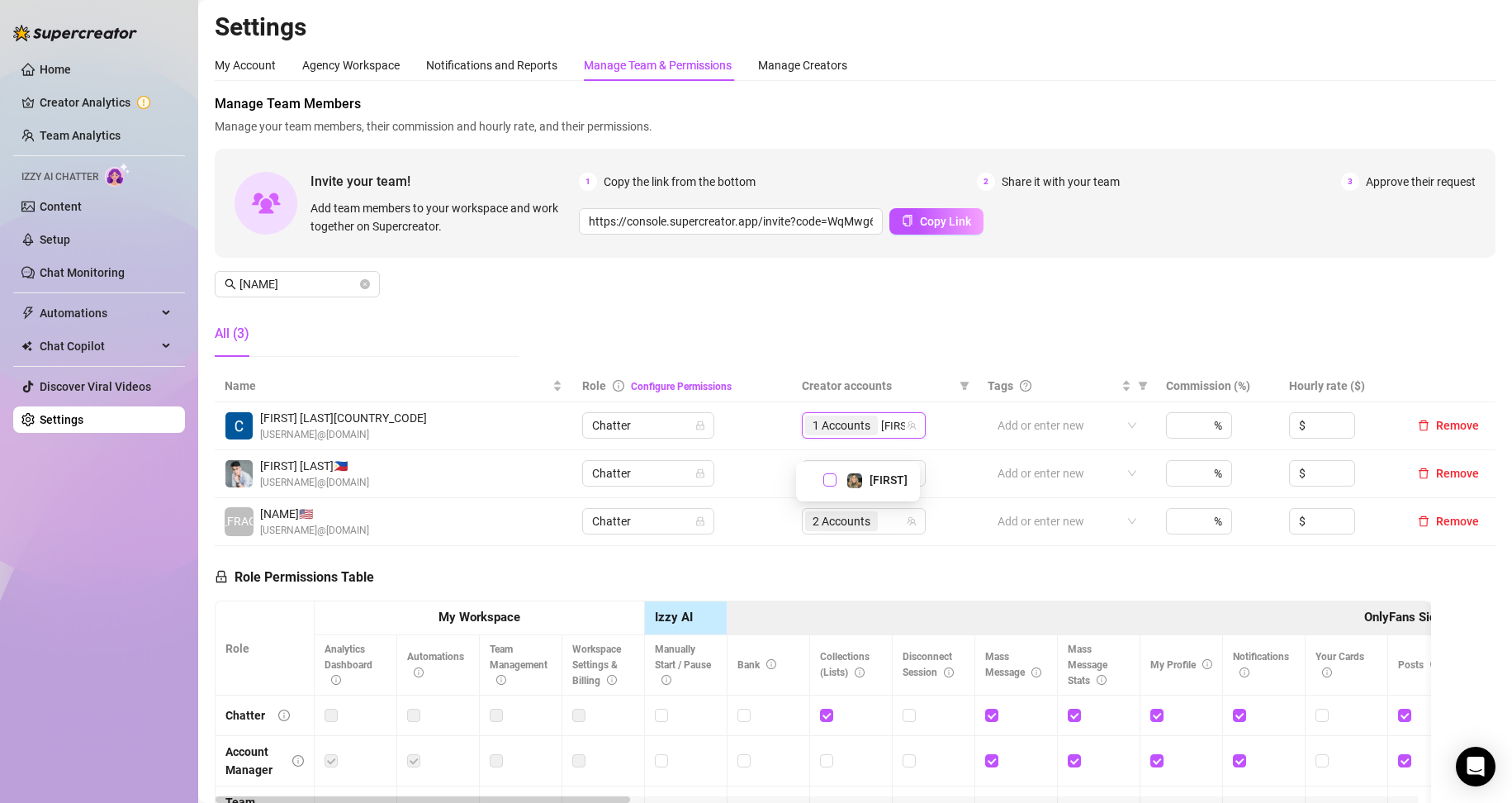 click at bounding box center [830, 480] 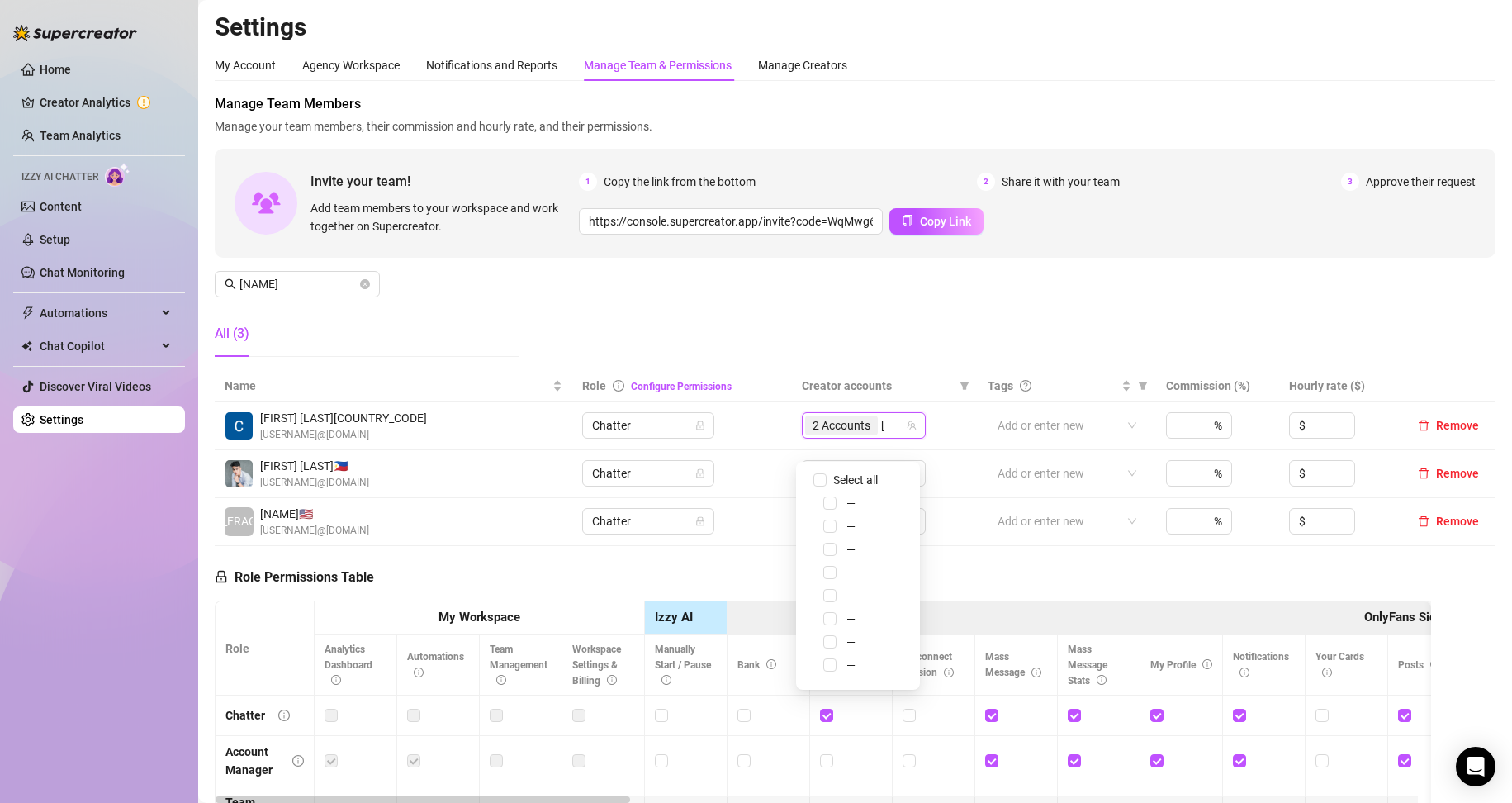 type 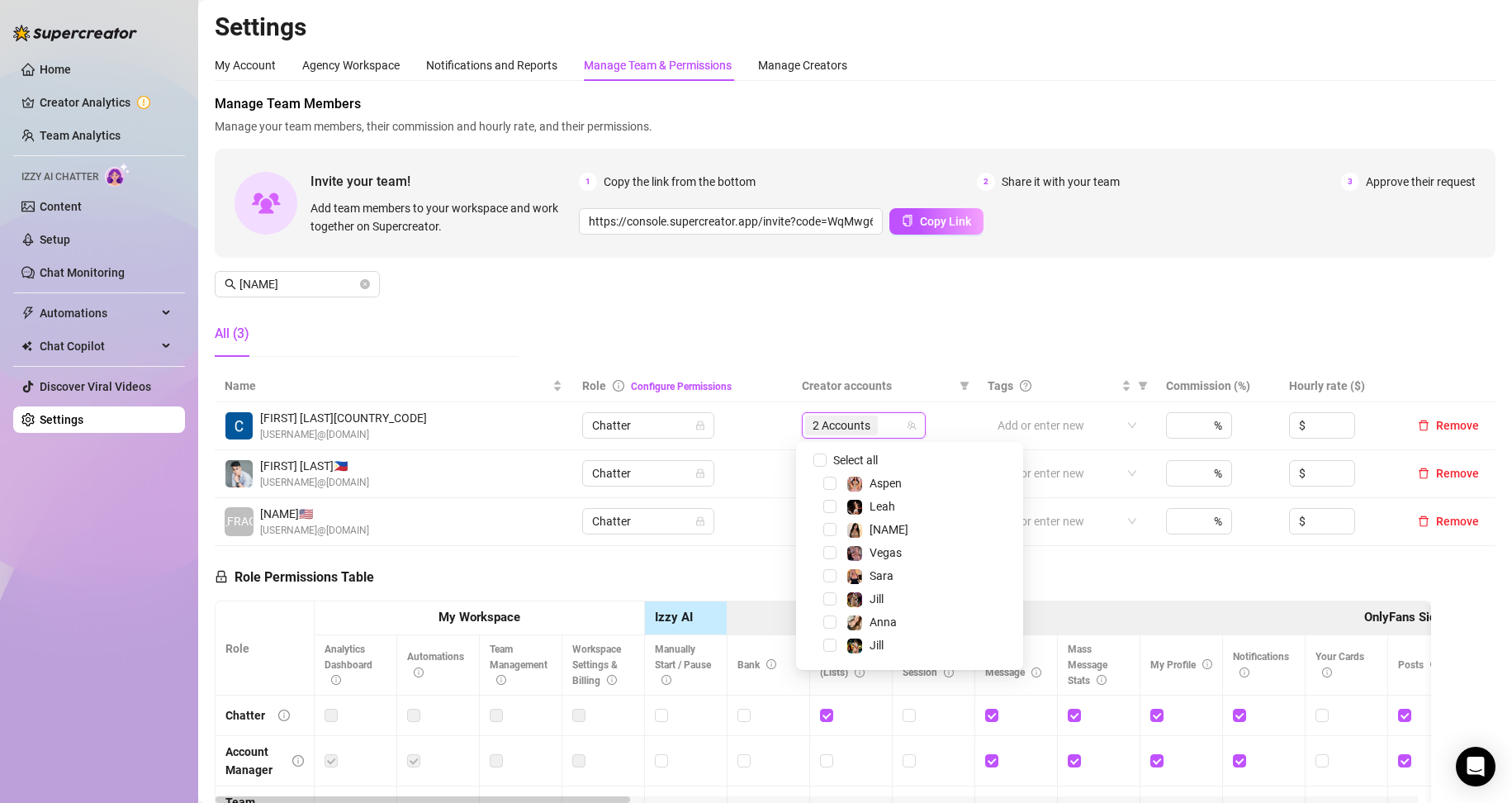 click on "2 Accounts" at bounding box center [884, 426] 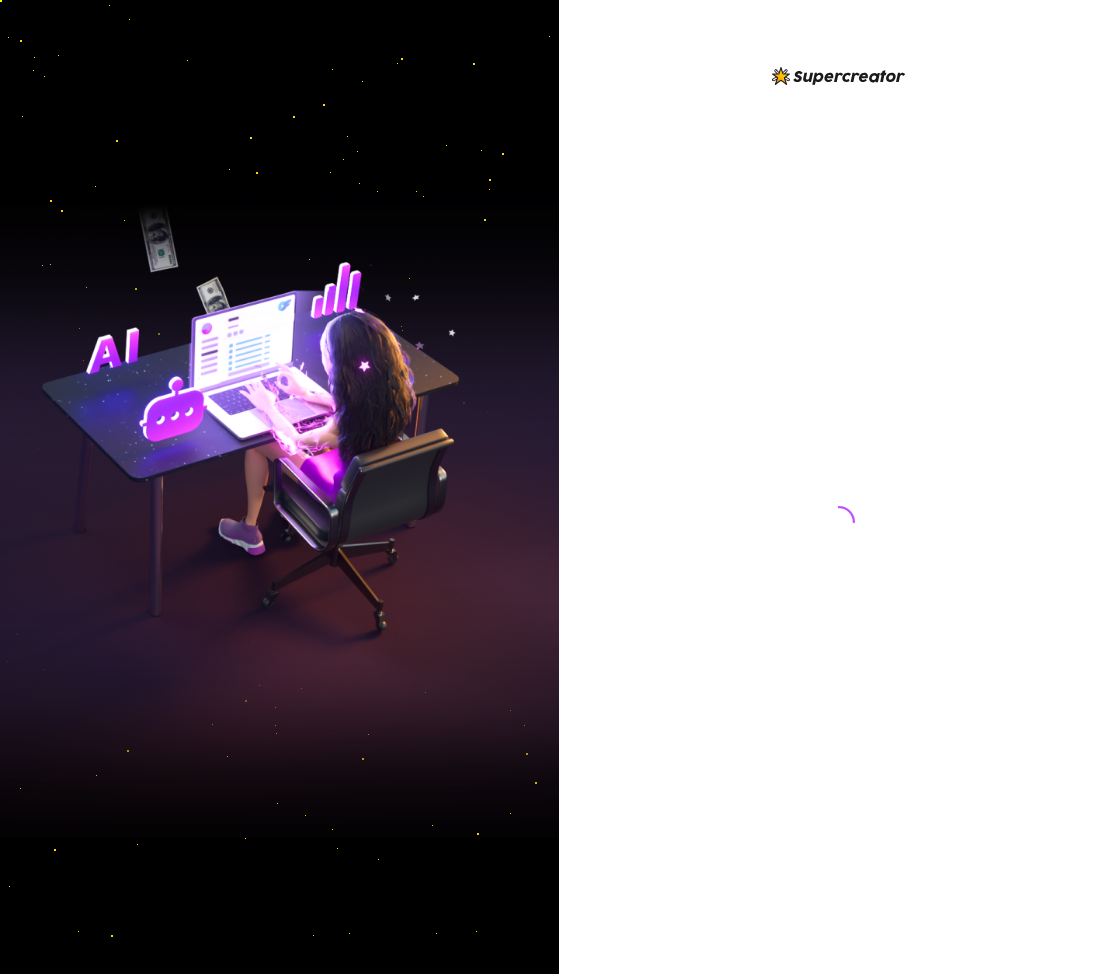 scroll, scrollTop: 0, scrollLeft: 0, axis: both 